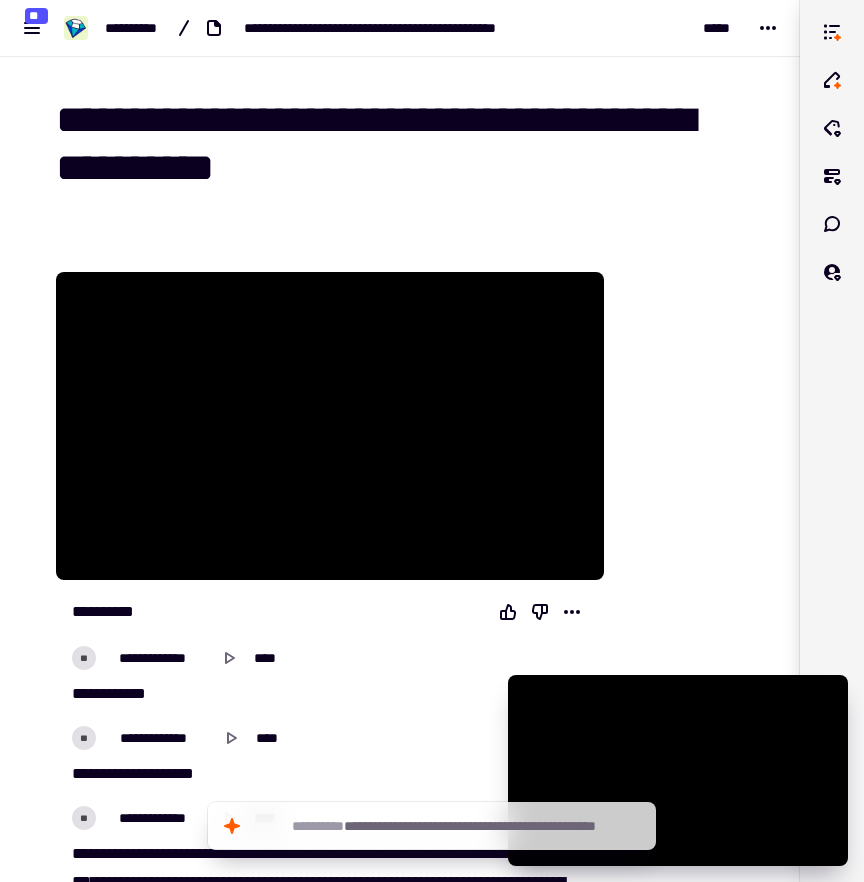 scroll, scrollTop: 0, scrollLeft: 0, axis: both 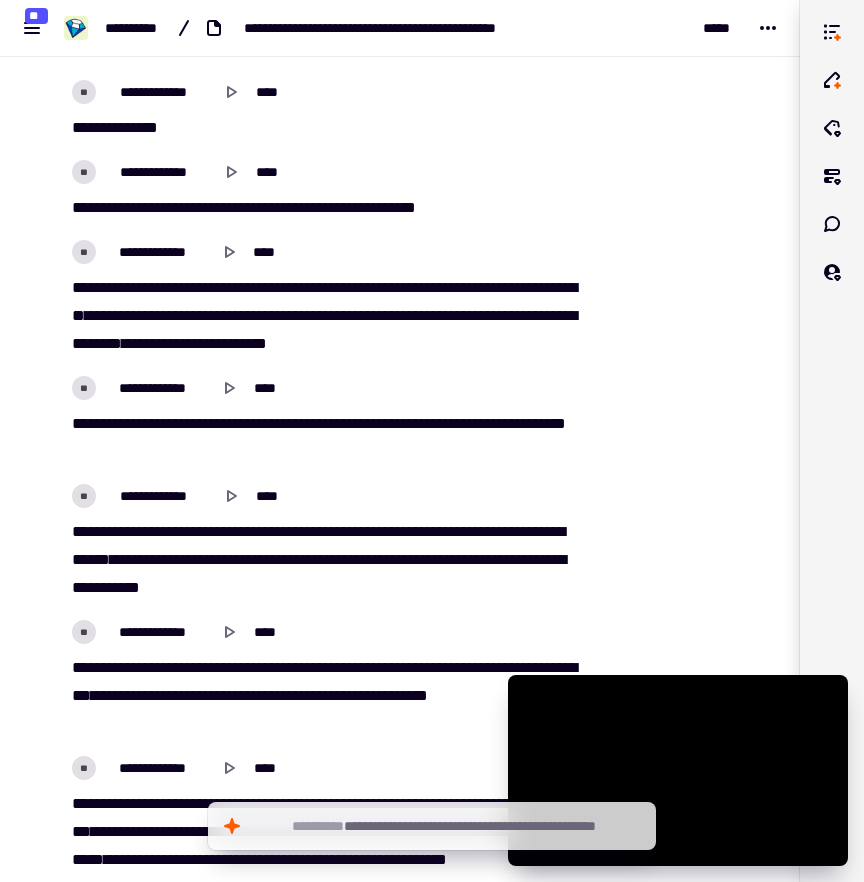 click on "**" at bounding box center (481, 287) 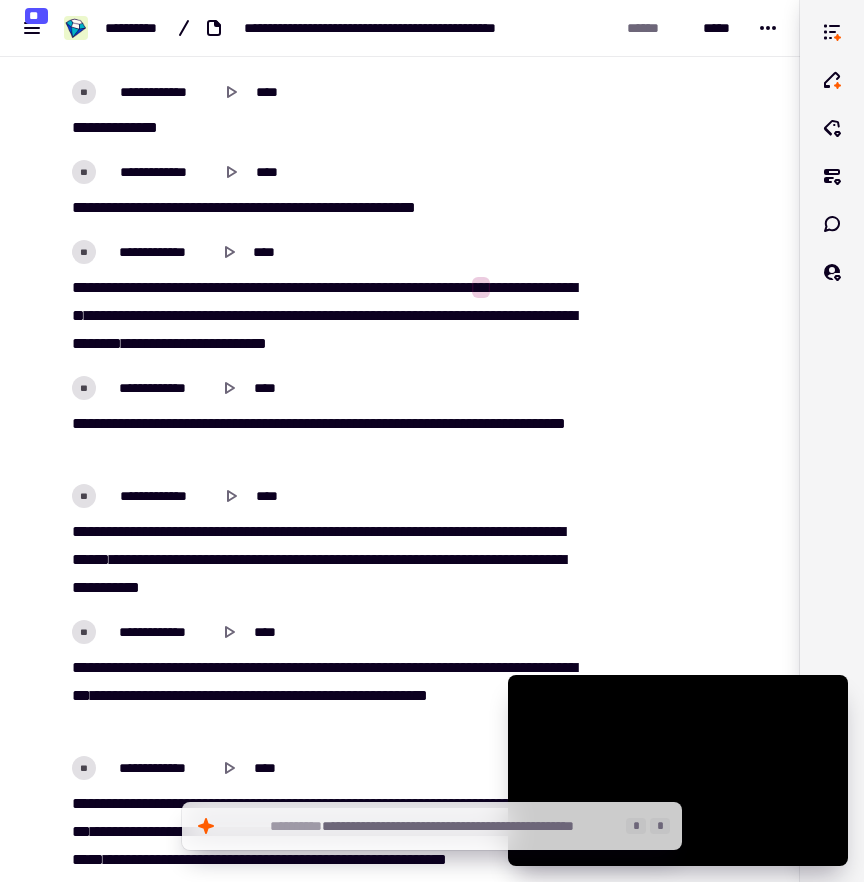 click at bounding box center (678, 770) 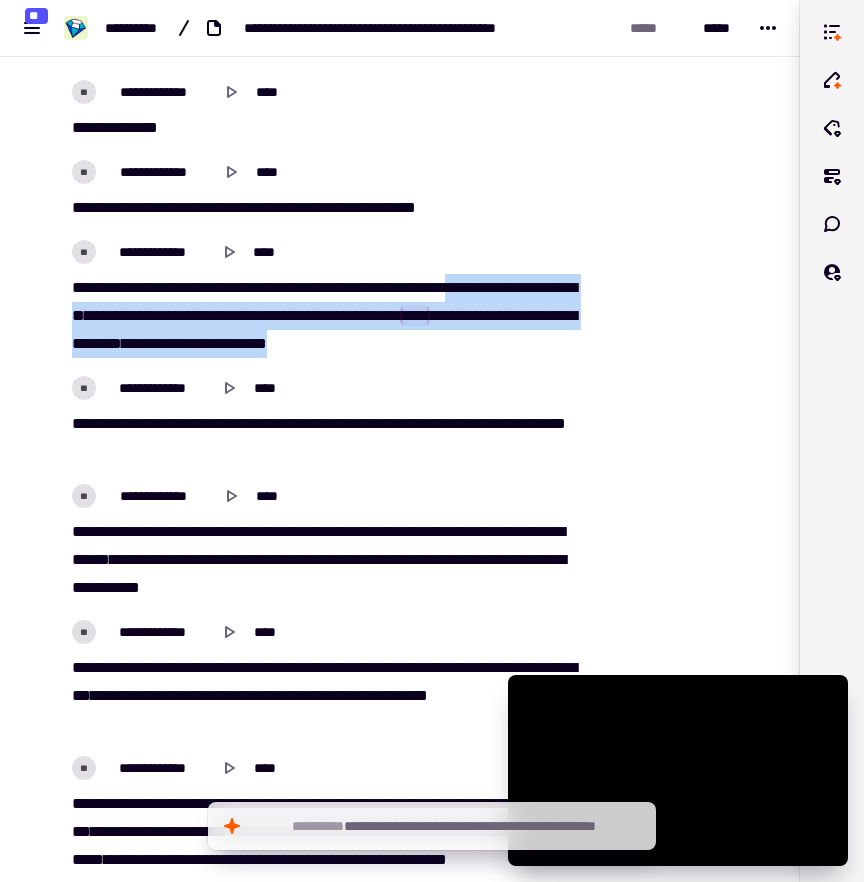 drag, startPoint x: 526, startPoint y: 282, endPoint x: 520, endPoint y: 333, distance: 51.351727 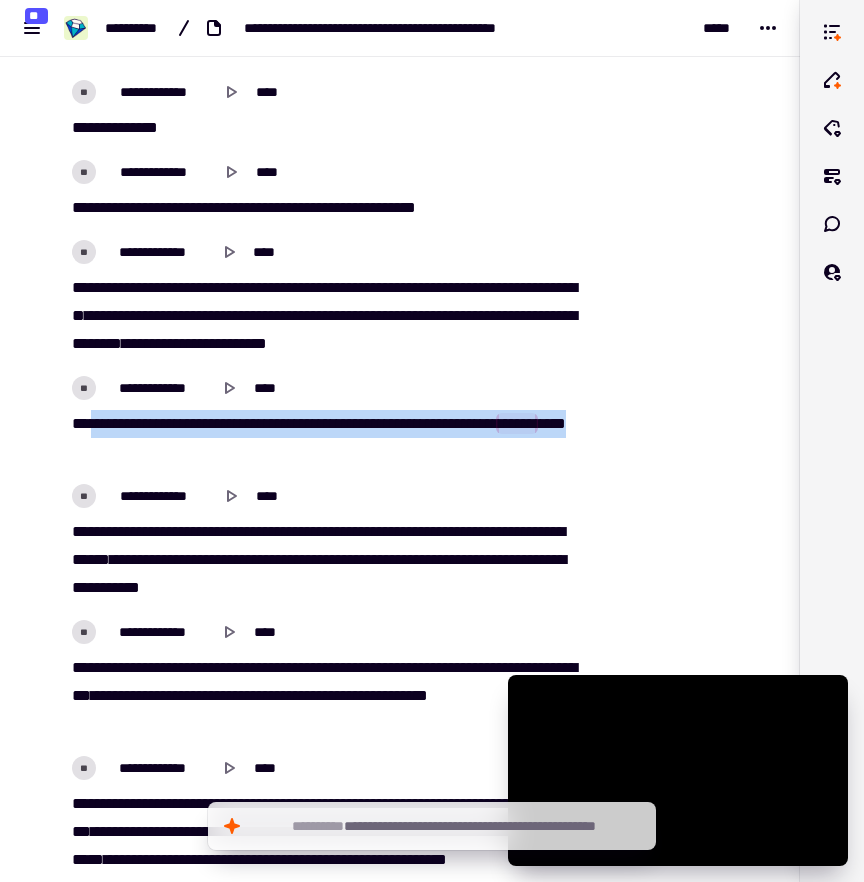 drag, startPoint x: 190, startPoint y: 446, endPoint x: 98, endPoint y: 422, distance: 95.07891 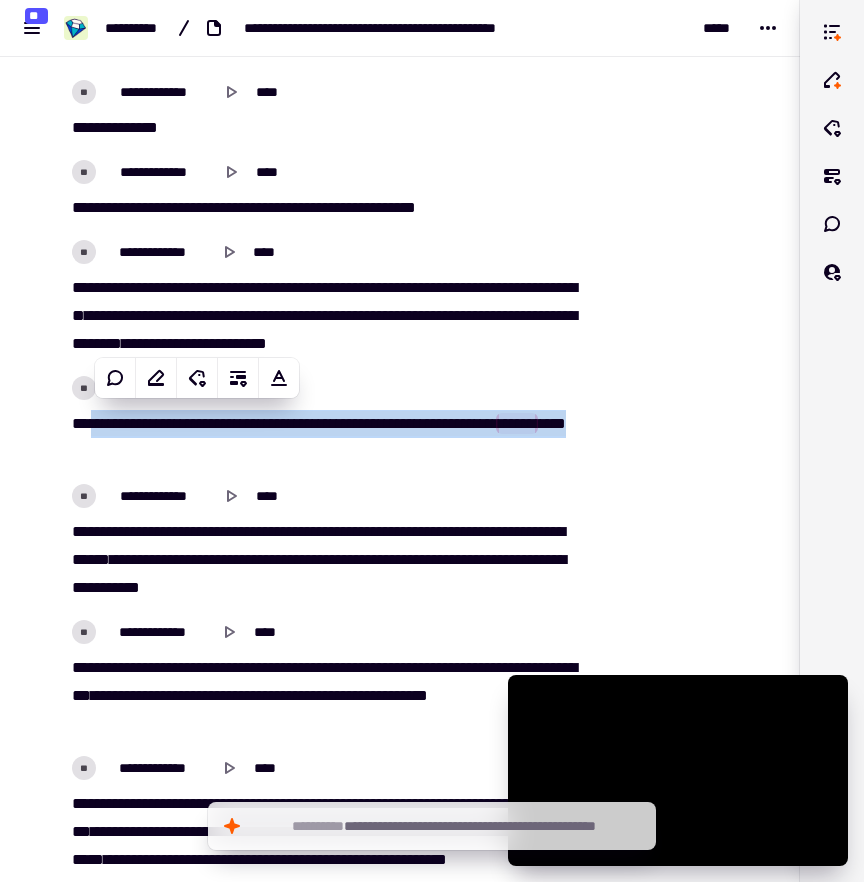 copy on "**   *******   ***   *********   ***   ****   ***   **   *******   *****   *********   **   ******   ***" 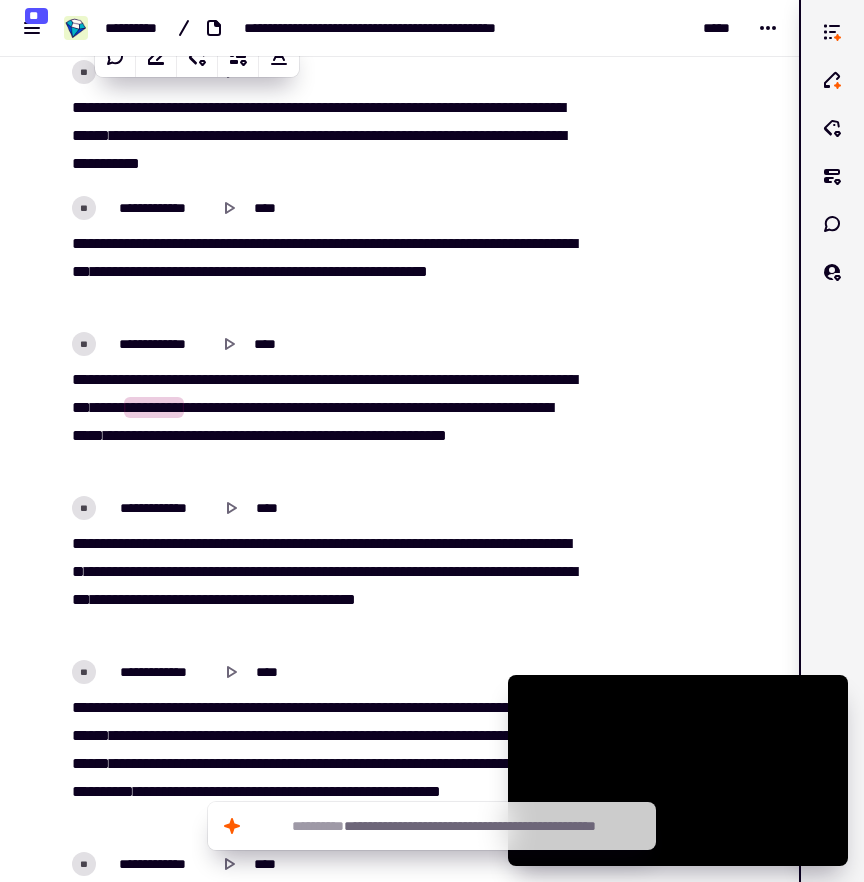 scroll, scrollTop: 4230, scrollLeft: 0, axis: vertical 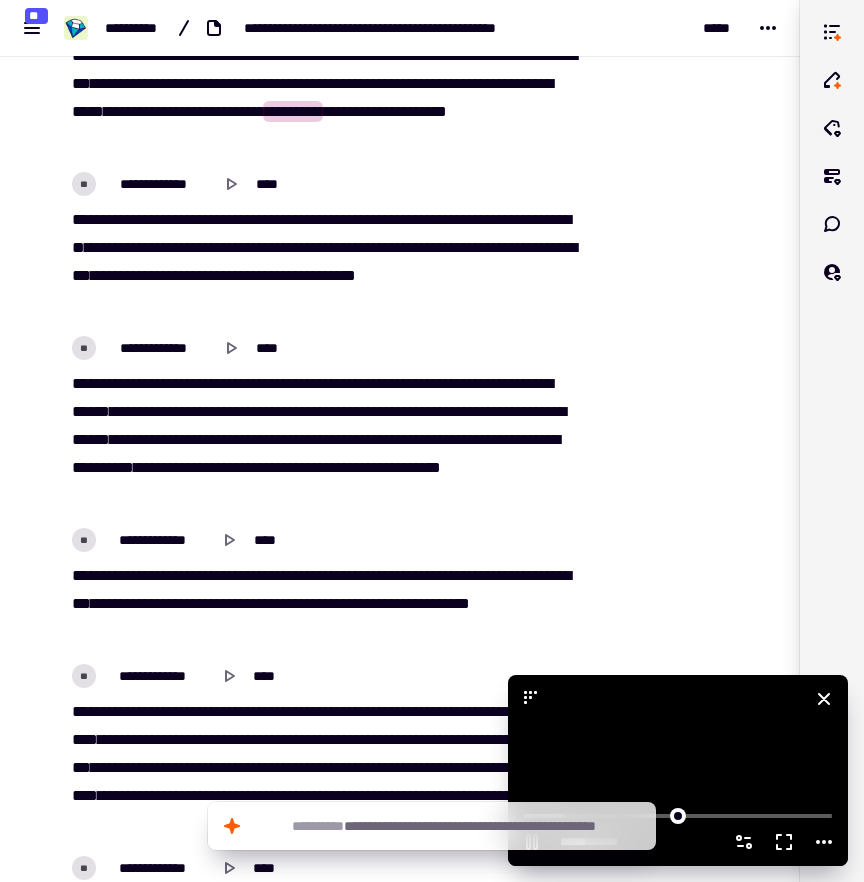 click at bounding box center [678, 770] 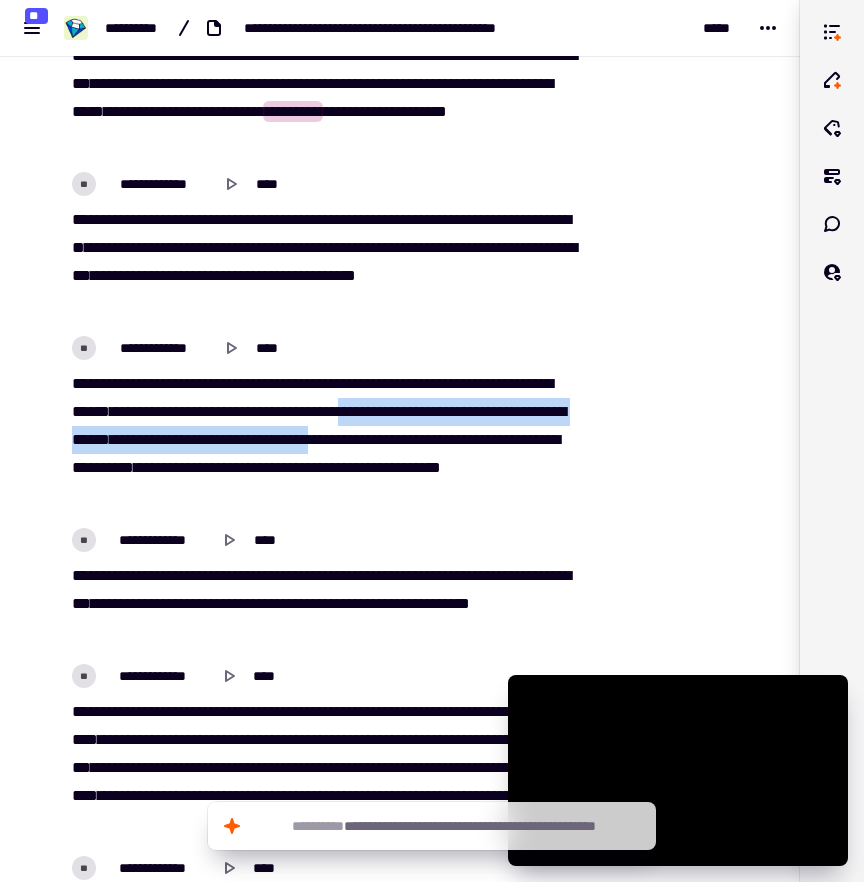 drag, startPoint x: 459, startPoint y: 408, endPoint x: 502, endPoint y: 440, distance: 53.600372 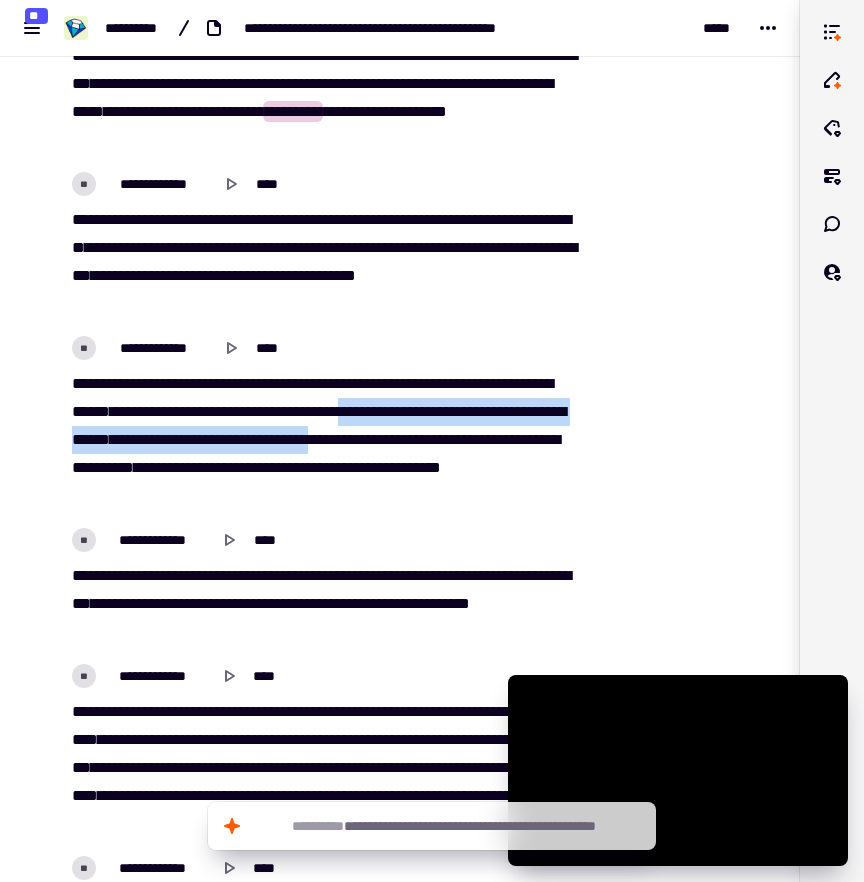 click on "**********" at bounding box center [324, 440] 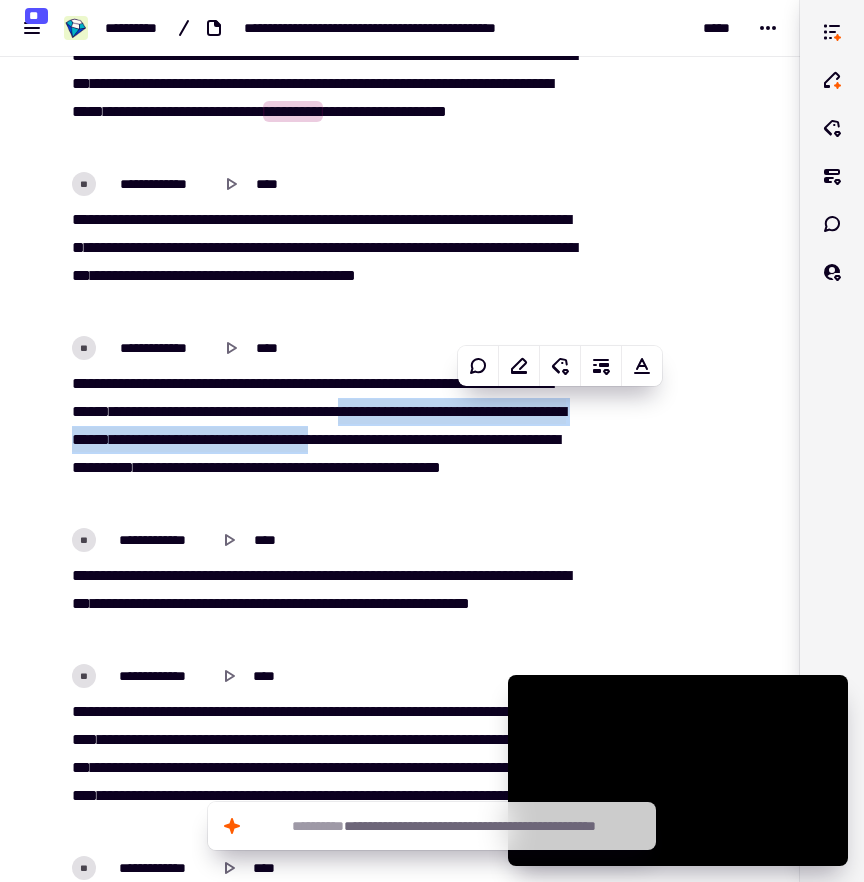 copy on "*******   **   ****   ***   *********   **   ****   ******   ***   ****   **   **   **   ********   *****" 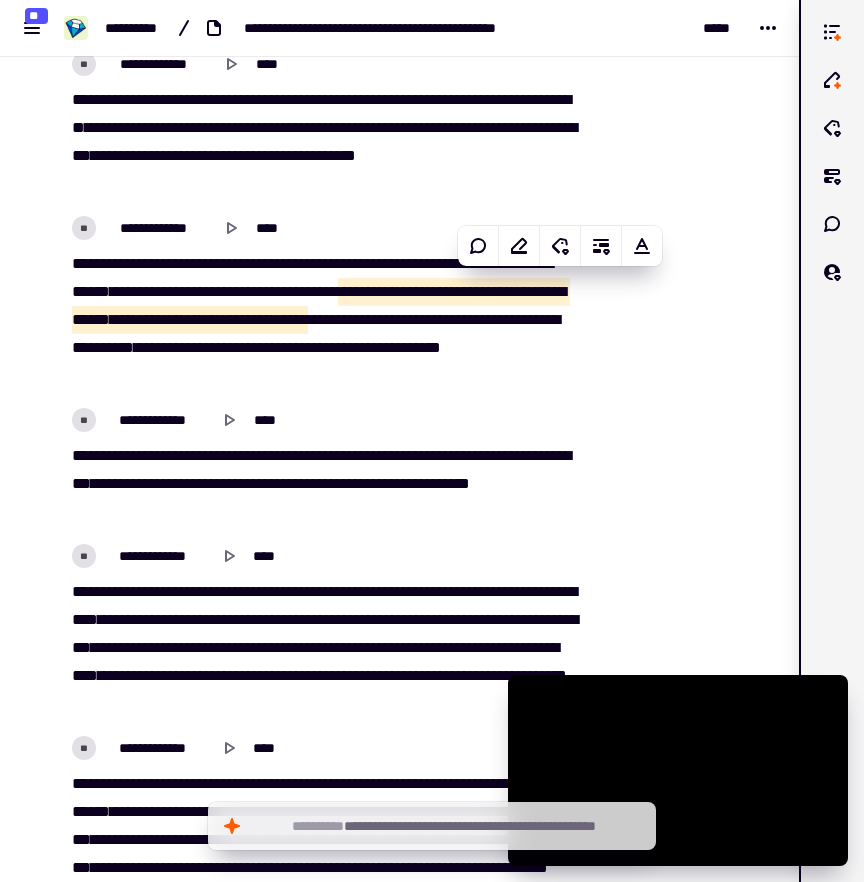 scroll, scrollTop: 4400, scrollLeft: 0, axis: vertical 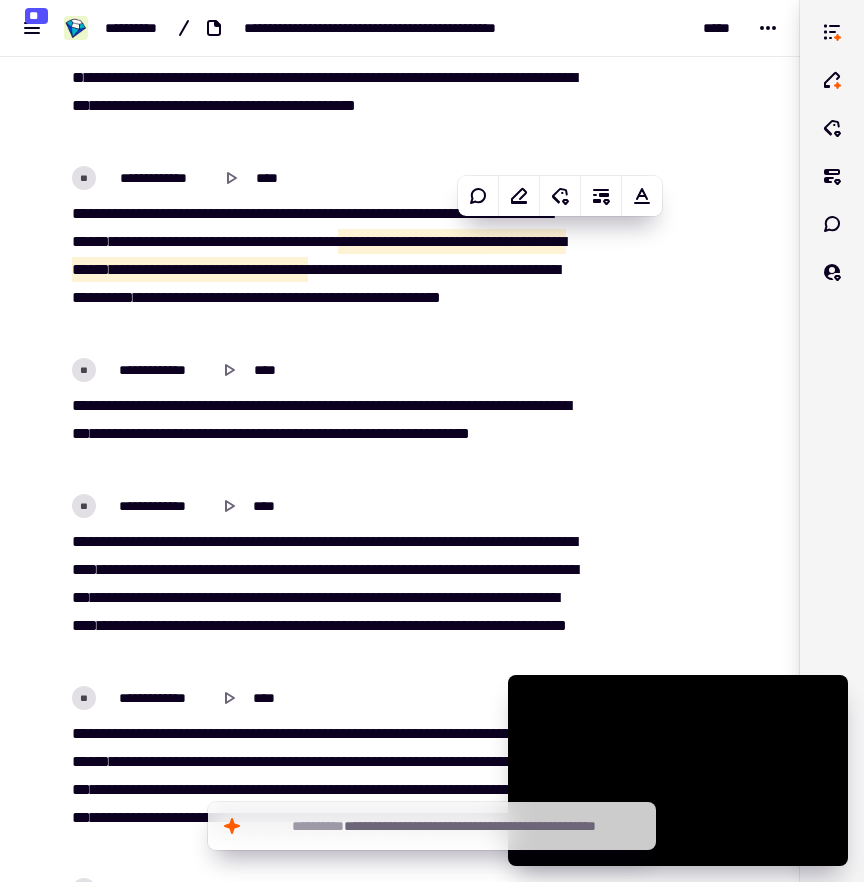 click on "**" at bounding box center [206, 297] 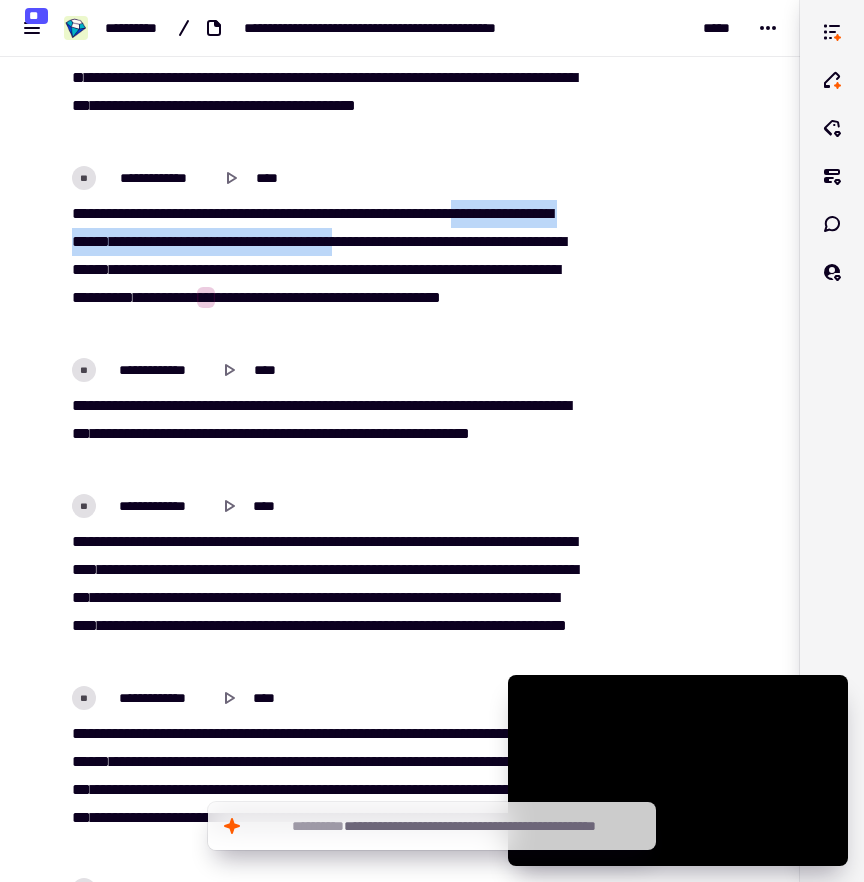 drag, startPoint x: 530, startPoint y: 206, endPoint x: 453, endPoint y: 235, distance: 82.28001 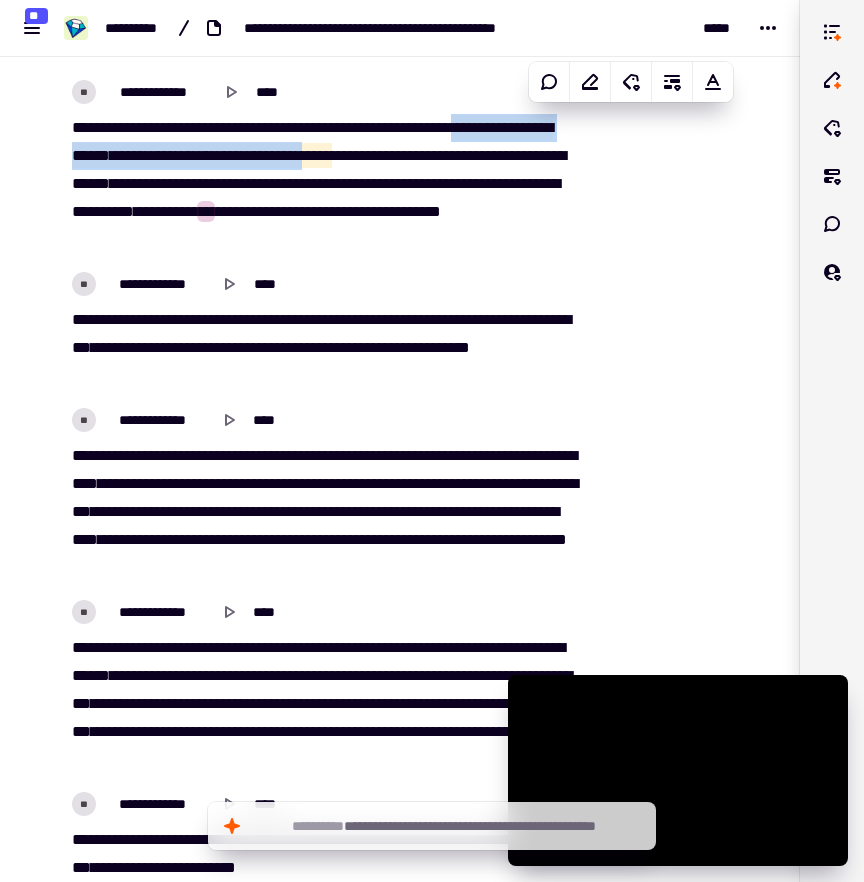 scroll, scrollTop: 4493, scrollLeft: 0, axis: vertical 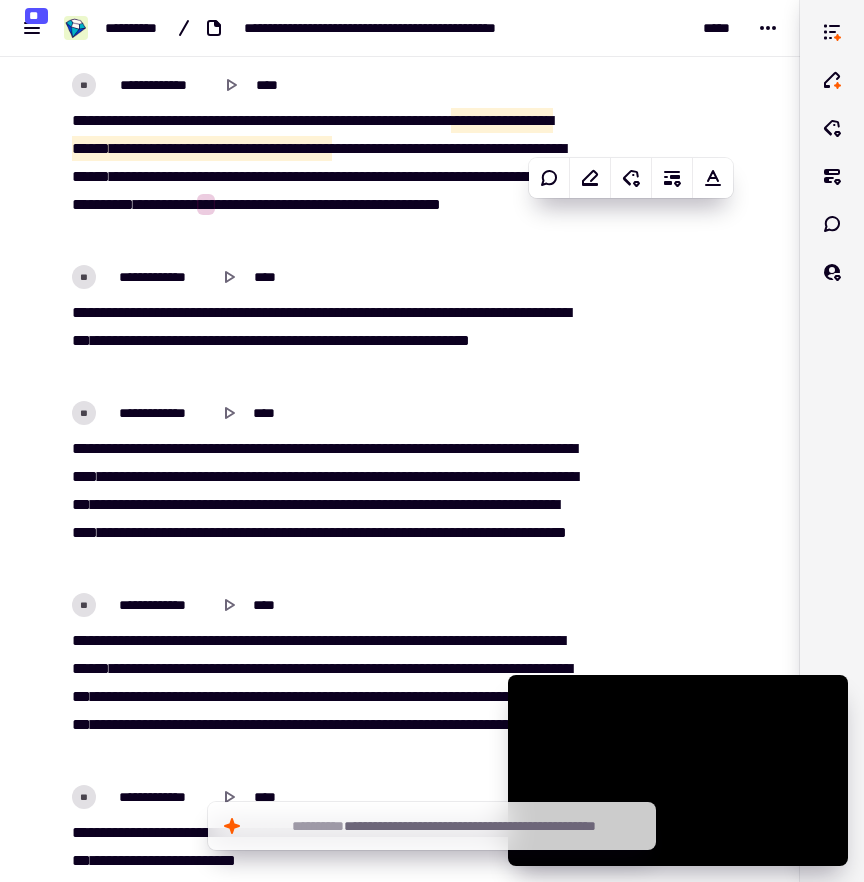 click on "**" at bounding box center (367, 312) 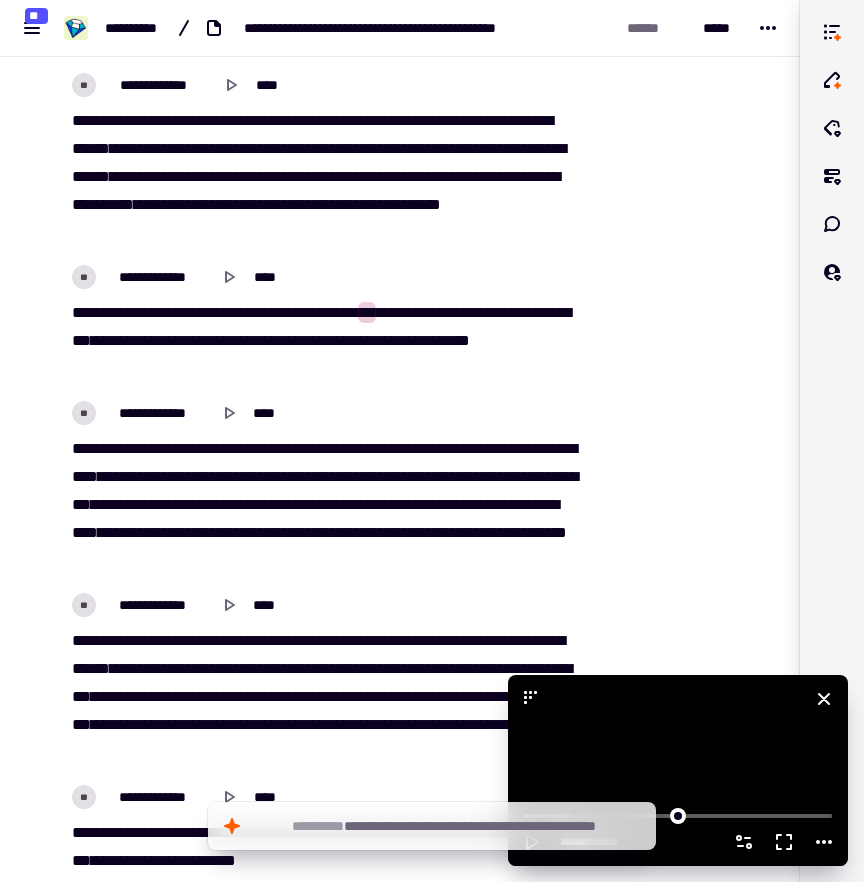click at bounding box center [678, 770] 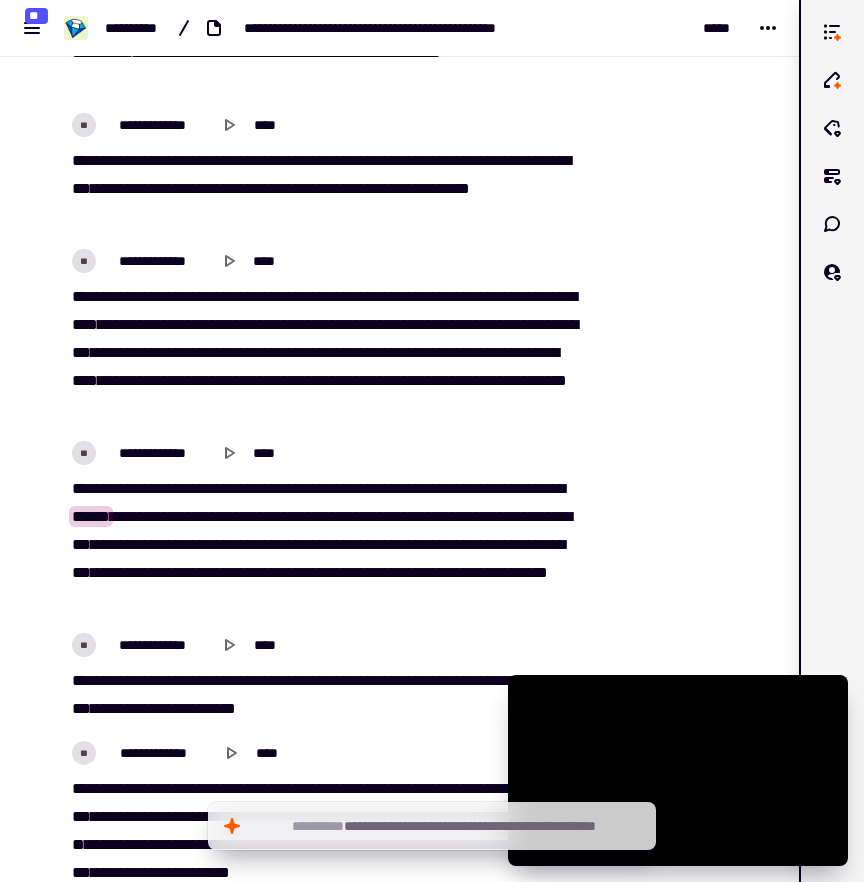 scroll, scrollTop: 4718, scrollLeft: 0, axis: vertical 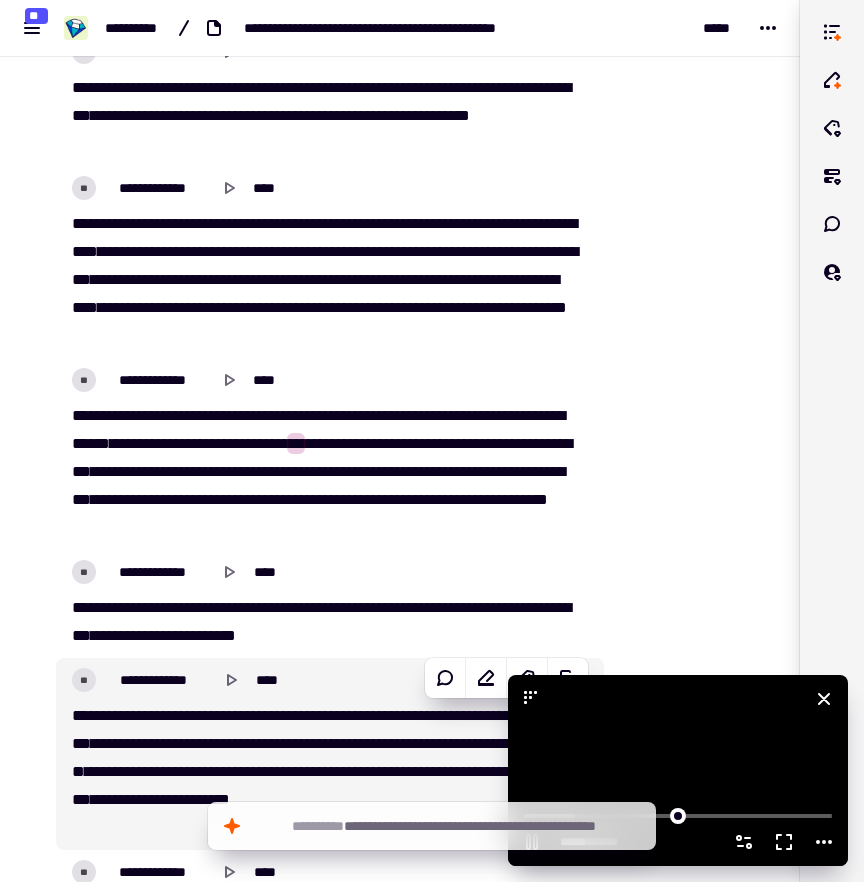 click at bounding box center [678, 770] 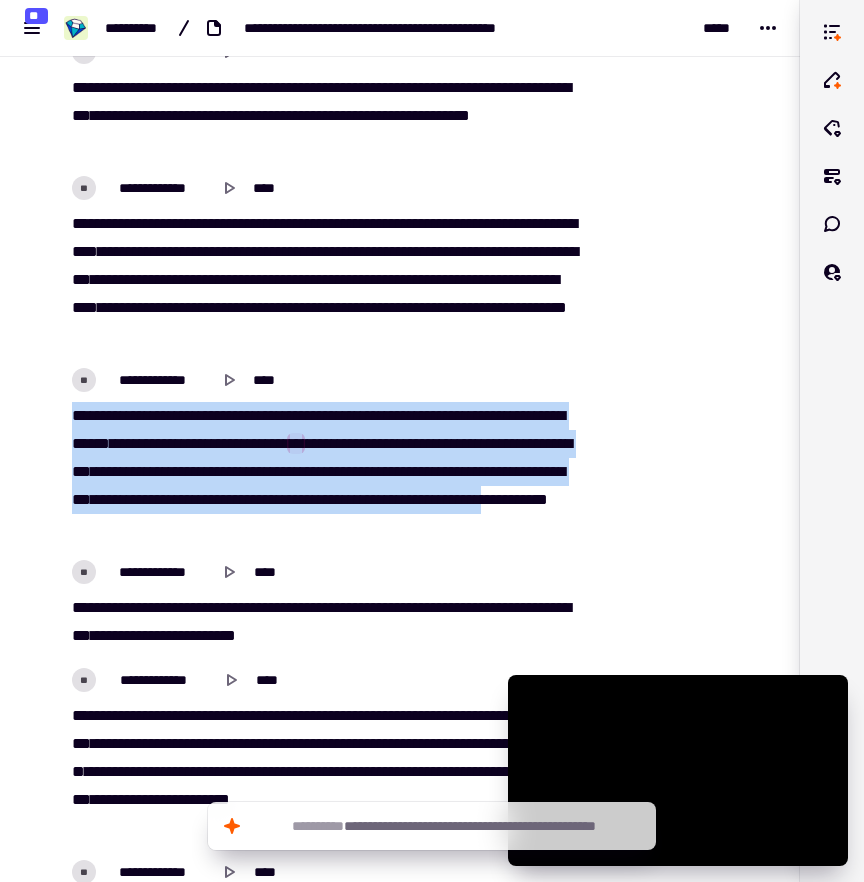 drag, startPoint x: 72, startPoint y: 408, endPoint x: 402, endPoint y: 526, distance: 350.46255 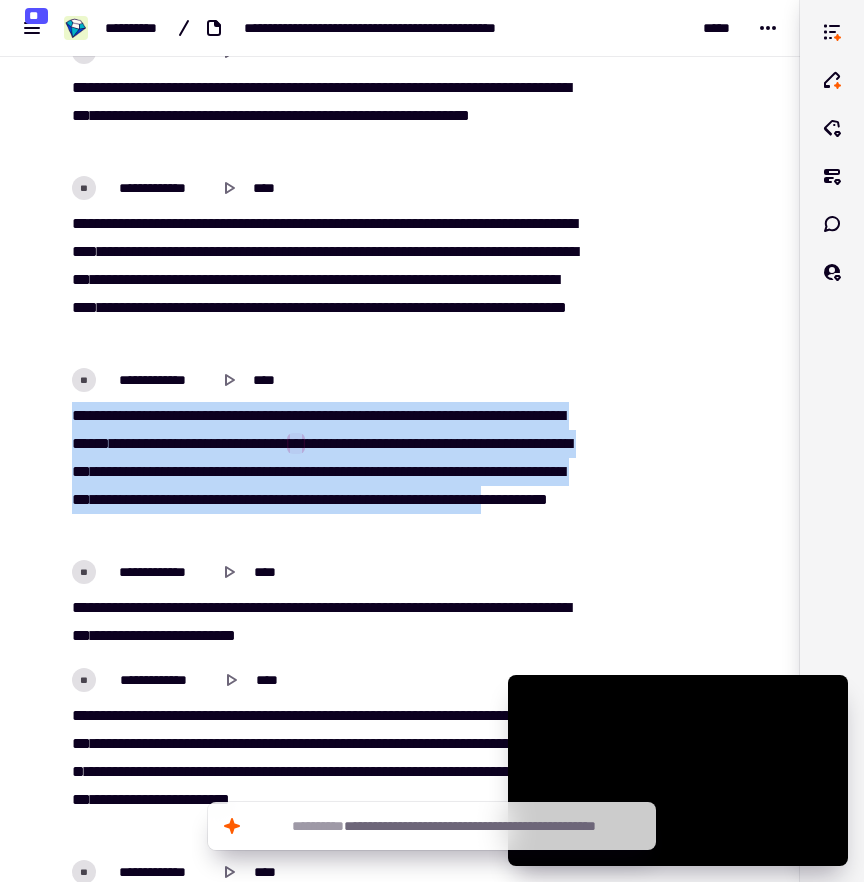click on "**********" at bounding box center [324, 472] 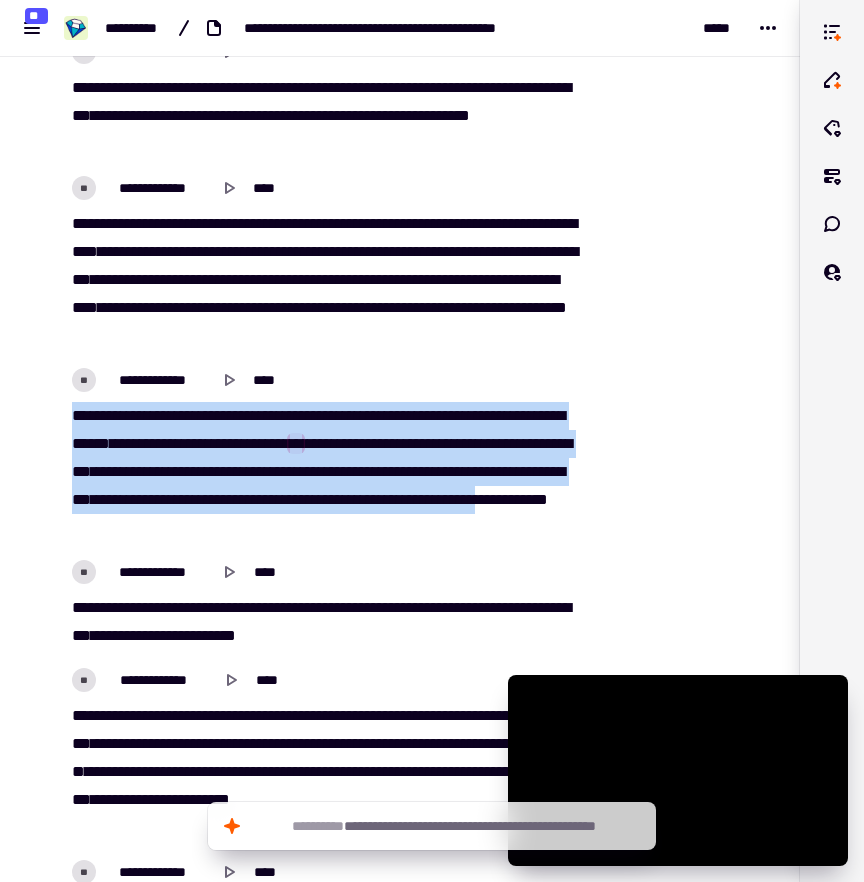copy on "**********" 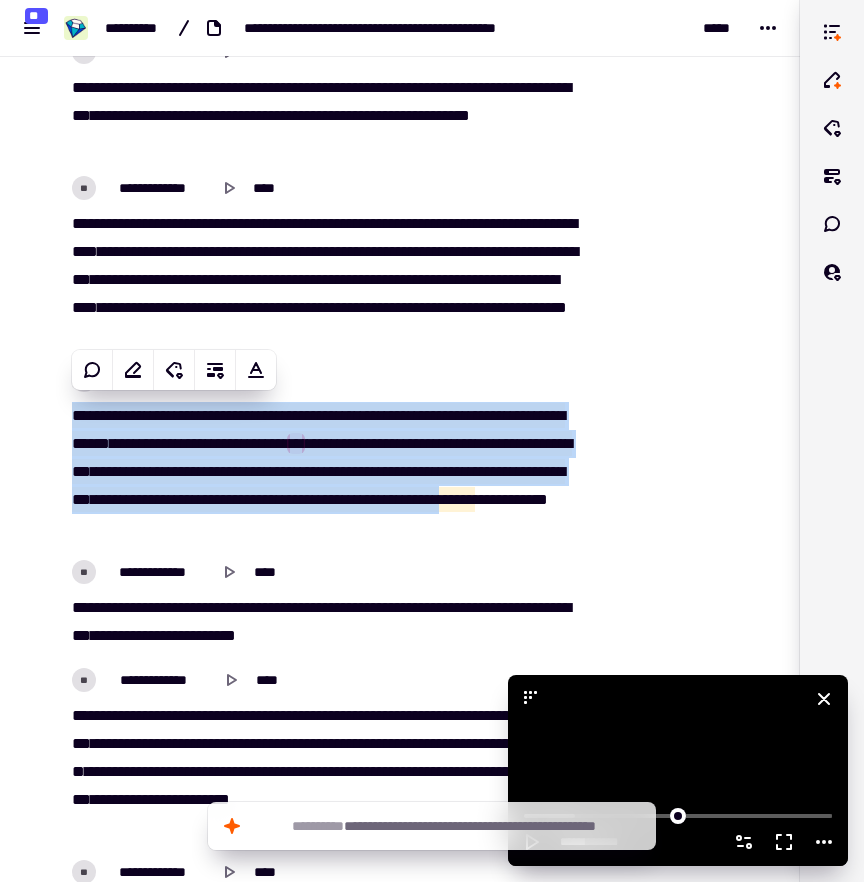 click at bounding box center (678, 770) 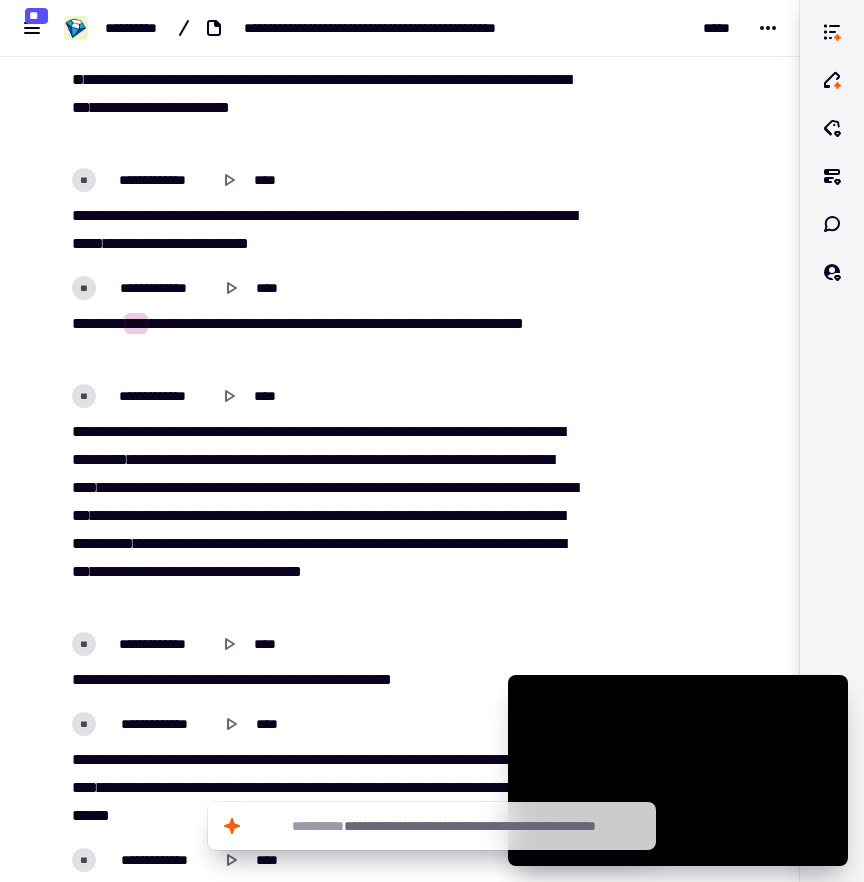 scroll, scrollTop: 5414, scrollLeft: 0, axis: vertical 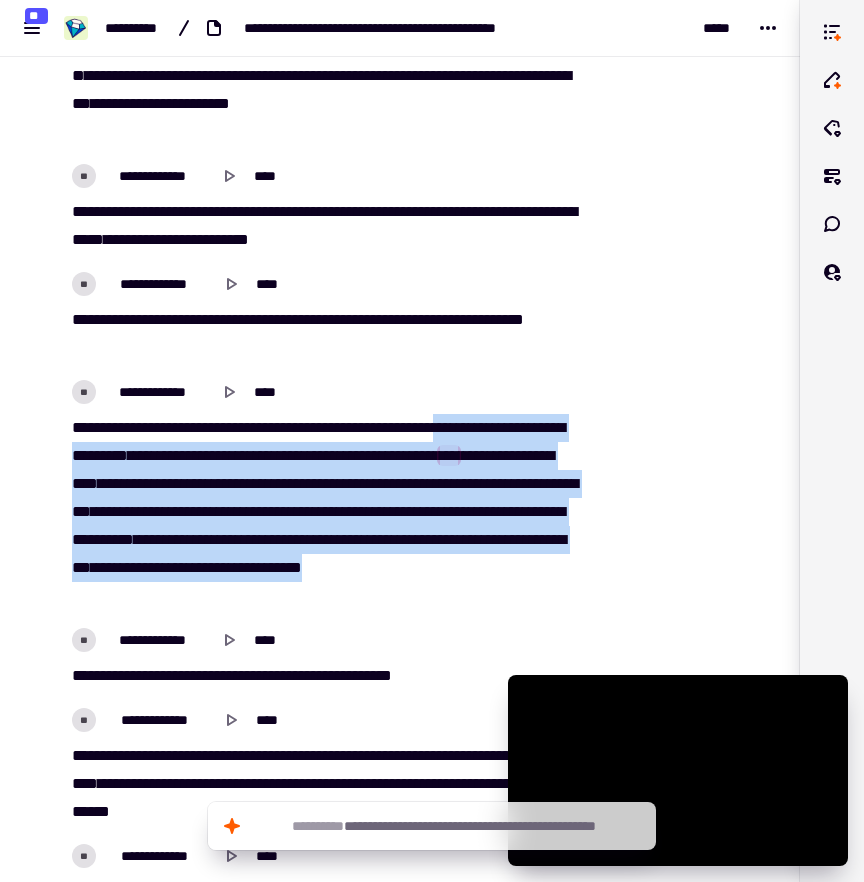 drag, startPoint x: 498, startPoint y: 421, endPoint x: 456, endPoint y: 579, distance: 163.487 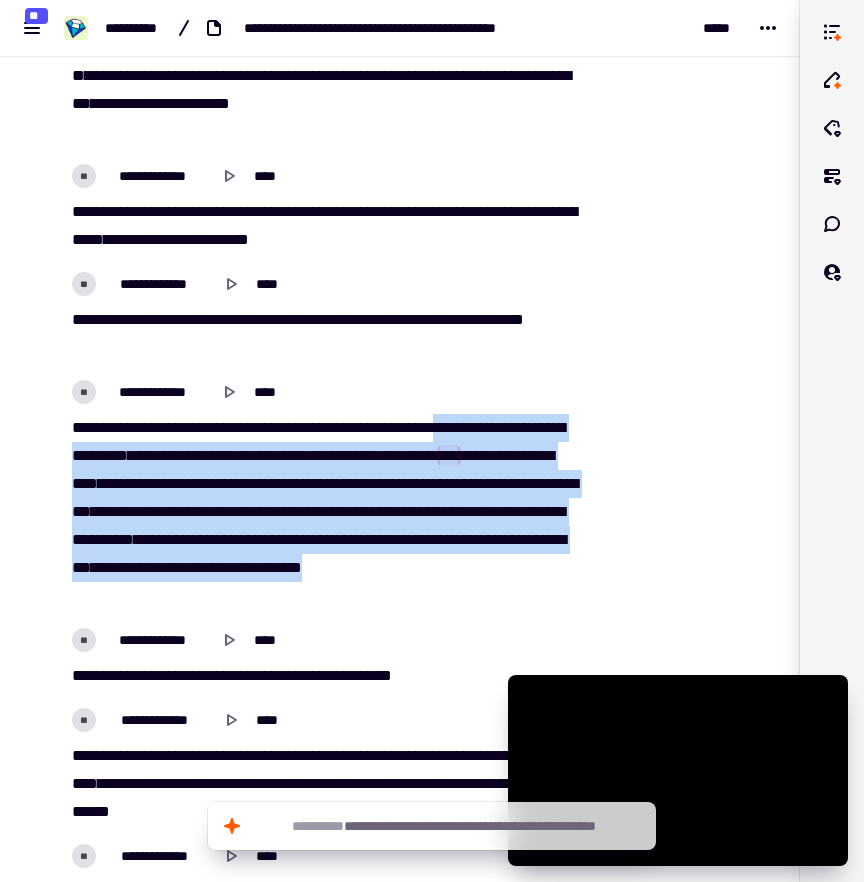 click on "**********" at bounding box center (324, 512) 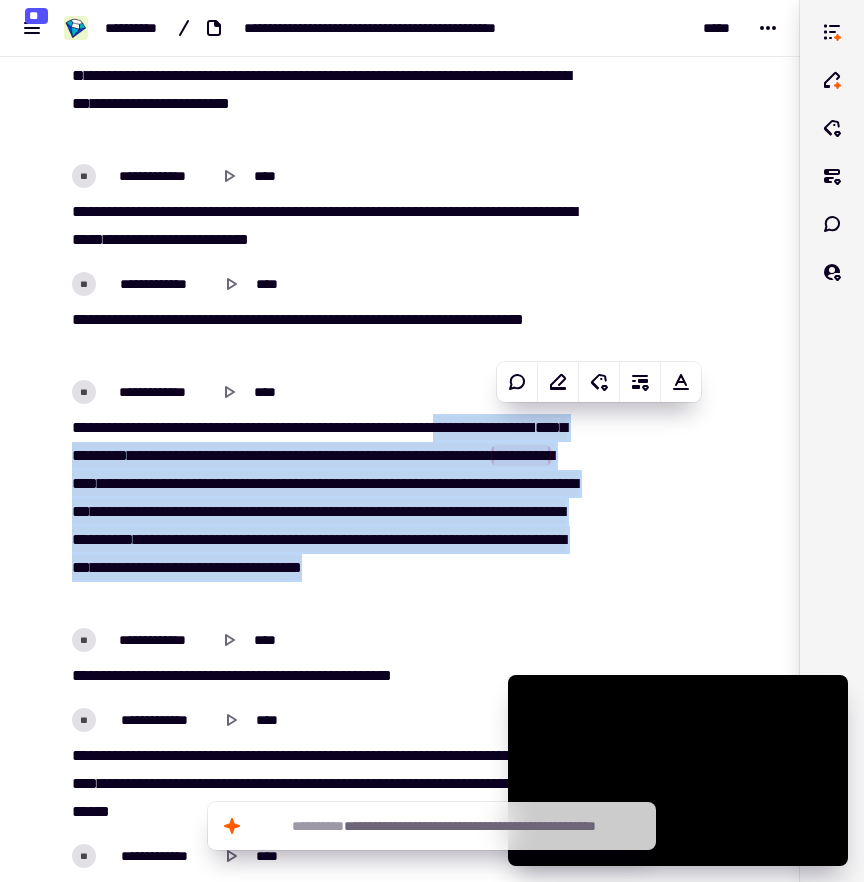 copy on "**********" 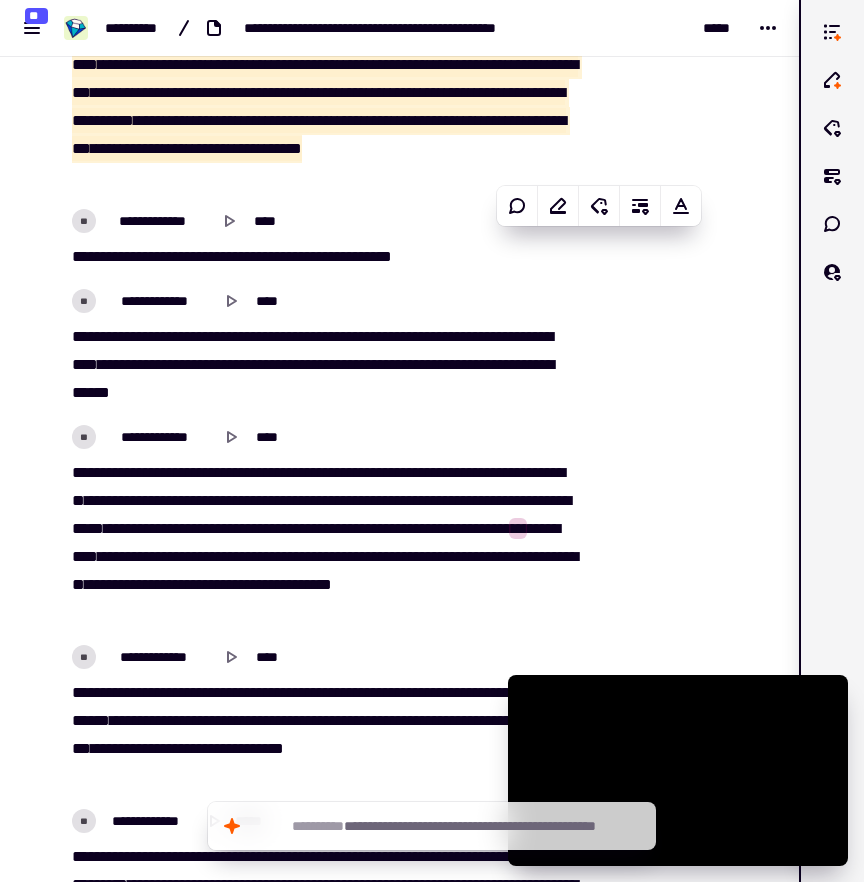 scroll, scrollTop: 5868, scrollLeft: 0, axis: vertical 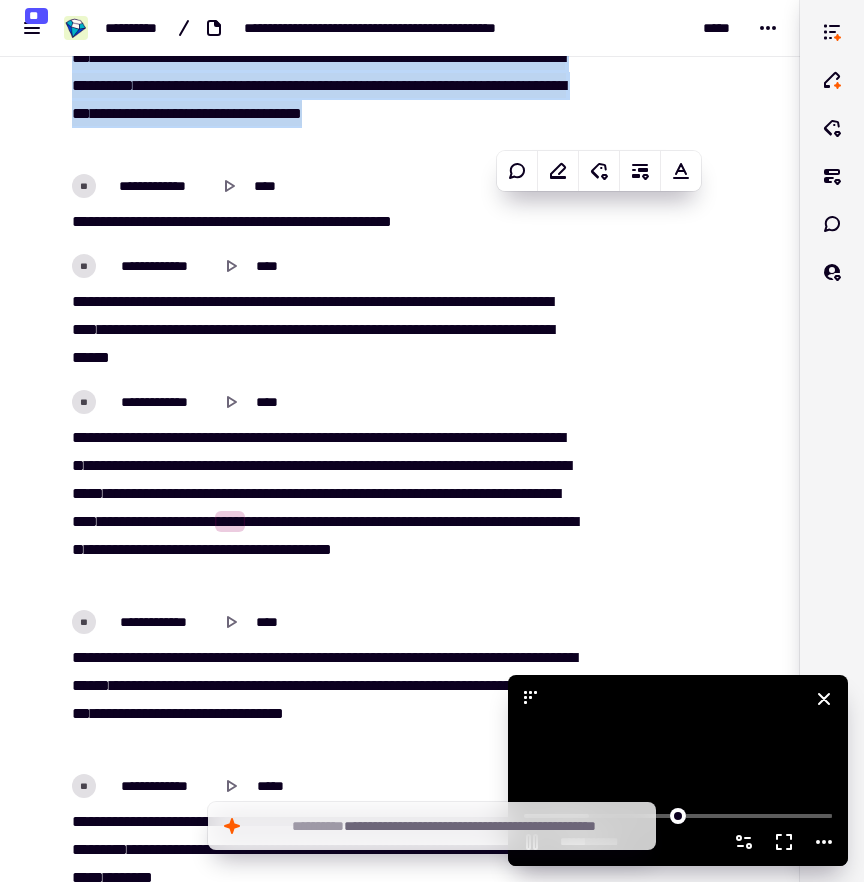 click at bounding box center (678, 770) 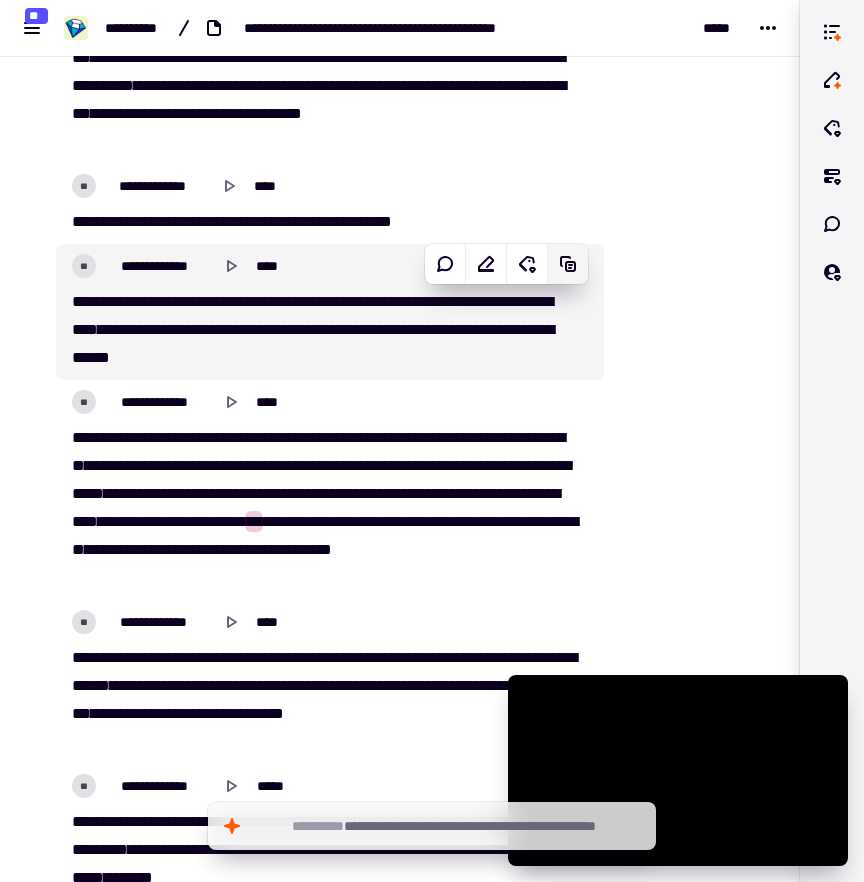 click 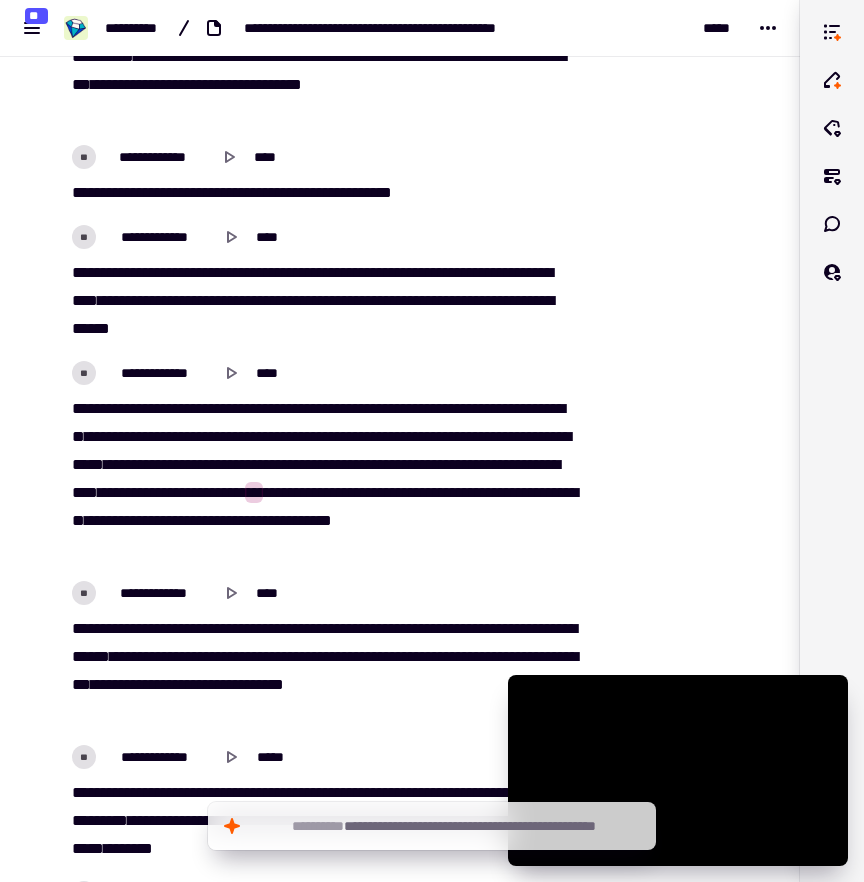 scroll, scrollTop: 5910, scrollLeft: 0, axis: vertical 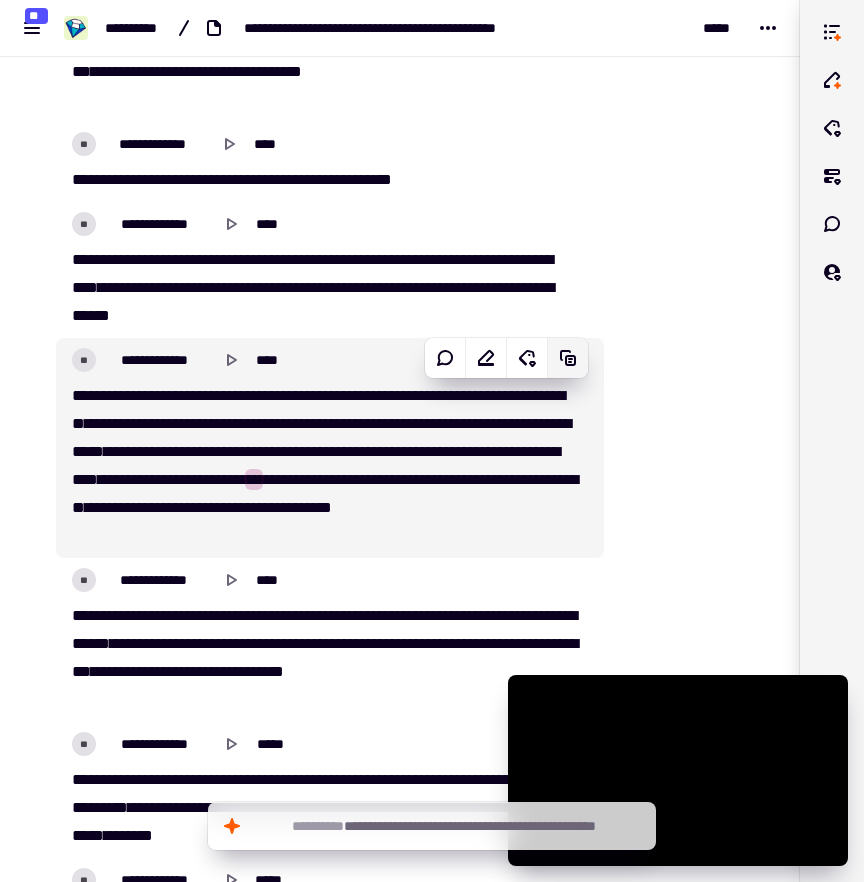 click 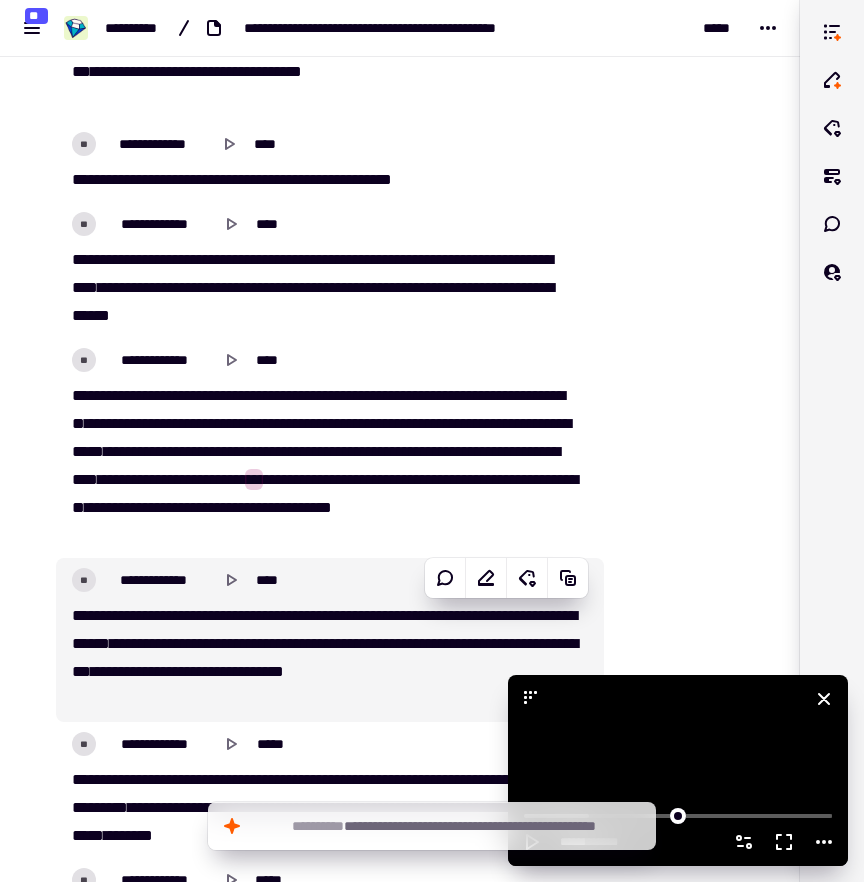 click at bounding box center [678, 770] 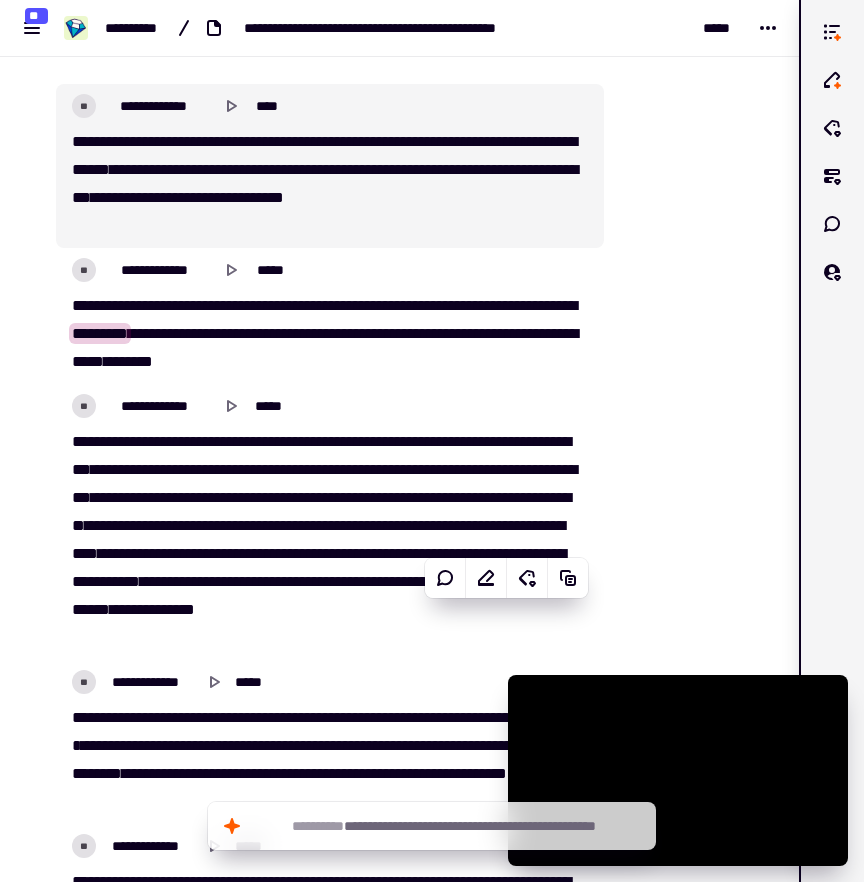 scroll, scrollTop: 6400, scrollLeft: 0, axis: vertical 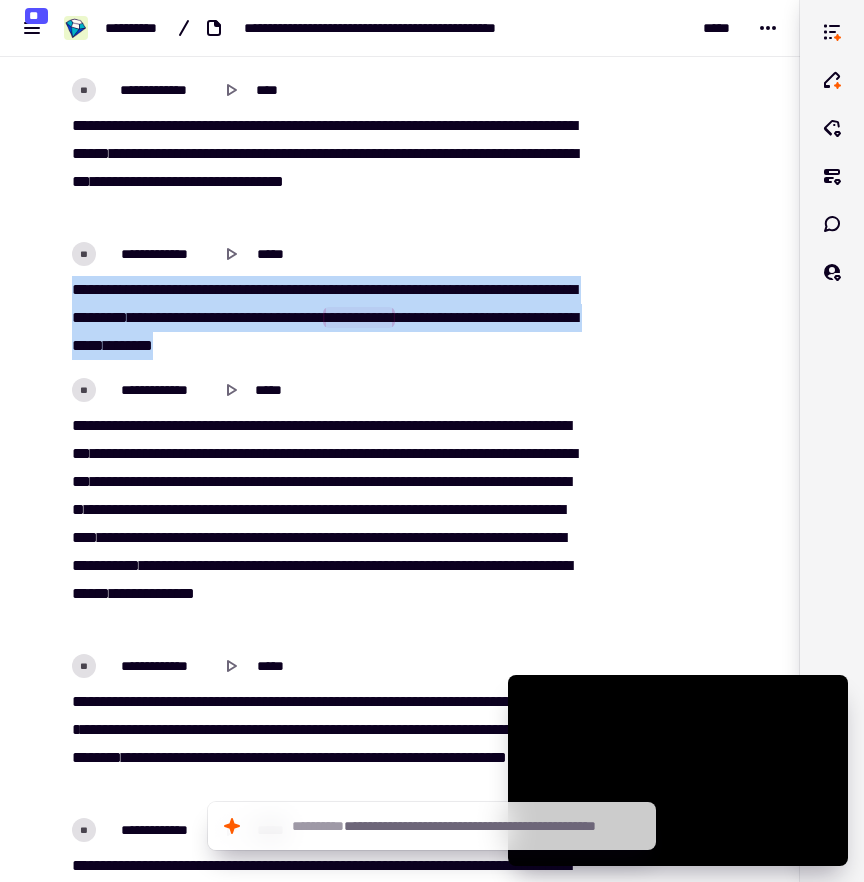 drag, startPoint x: 72, startPoint y: 283, endPoint x: 448, endPoint y: 348, distance: 381.577 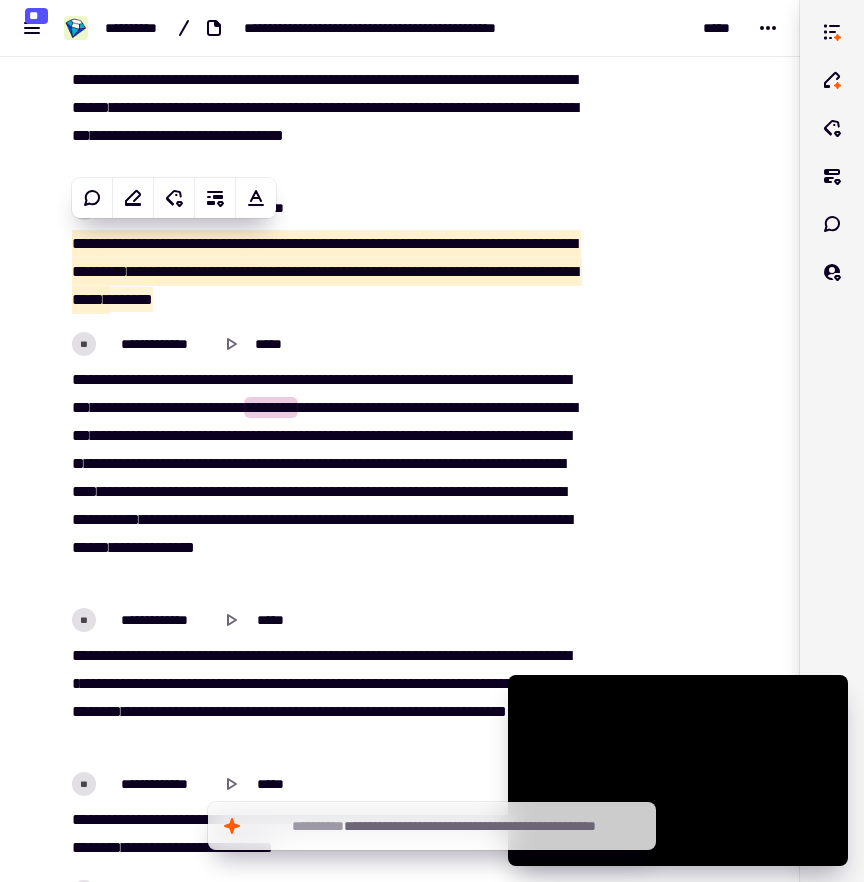 scroll, scrollTop: 6450, scrollLeft: 0, axis: vertical 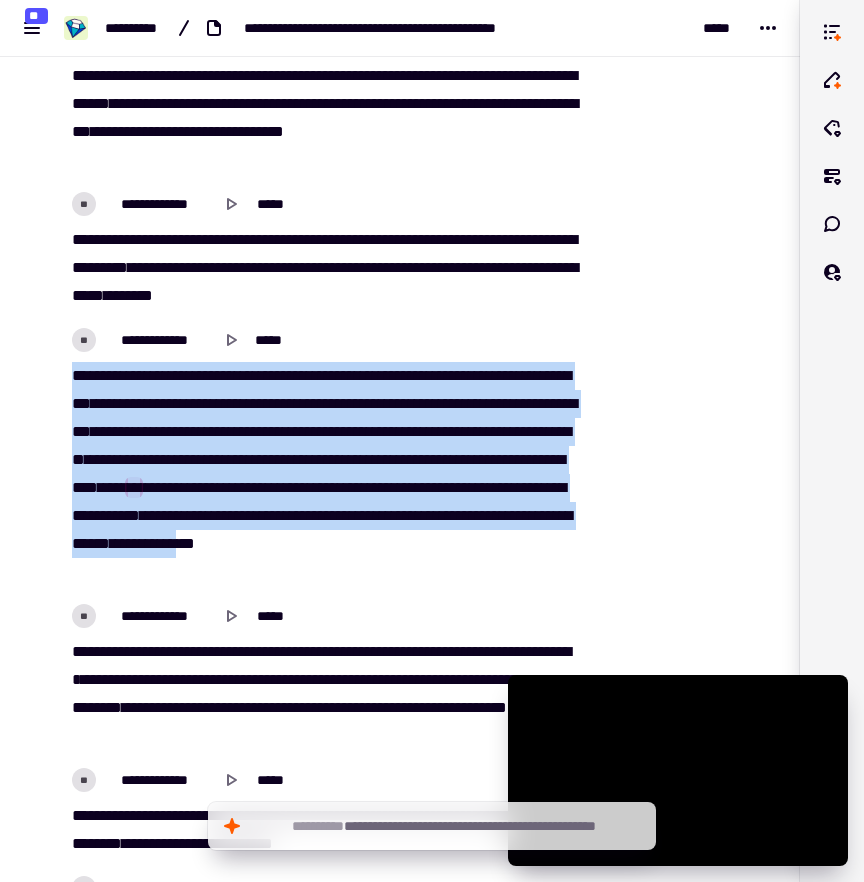 drag, startPoint x: 73, startPoint y: 371, endPoint x: 290, endPoint y: 563, distance: 289.74643 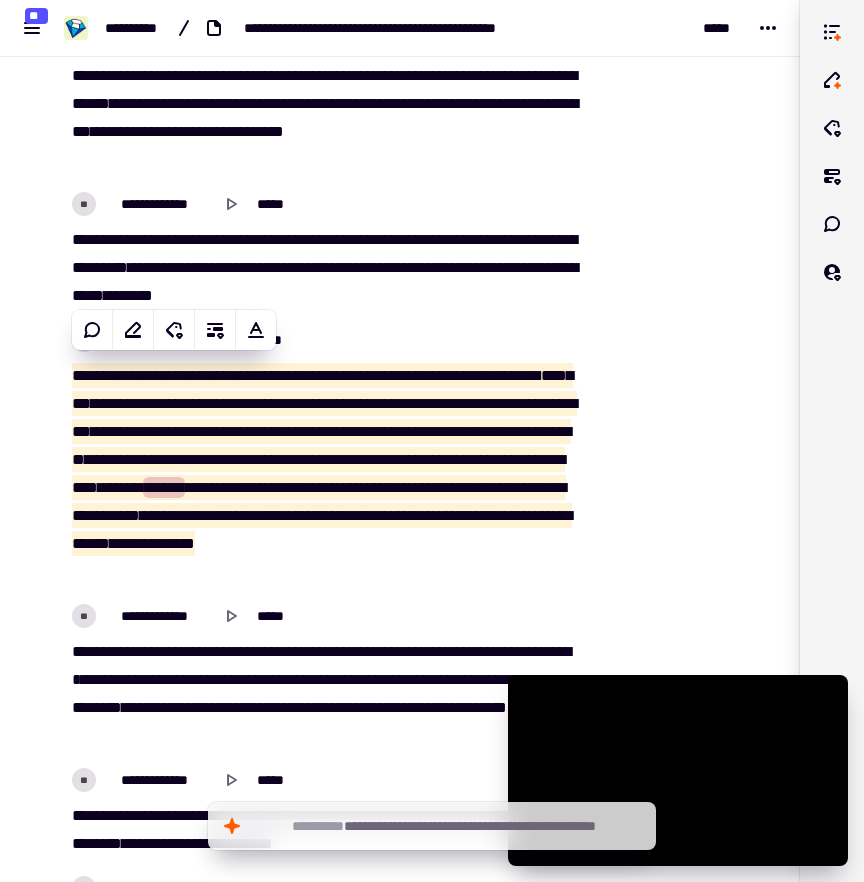 click on "**********" at bounding box center [324, 474] 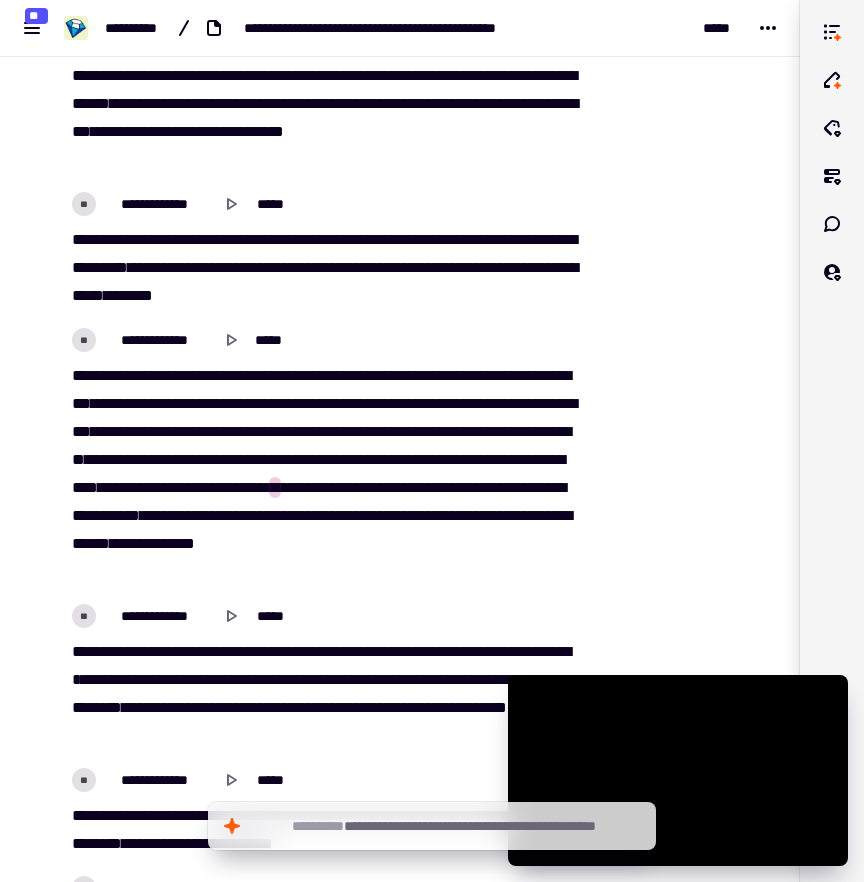 click at bounding box center (688, 9368) 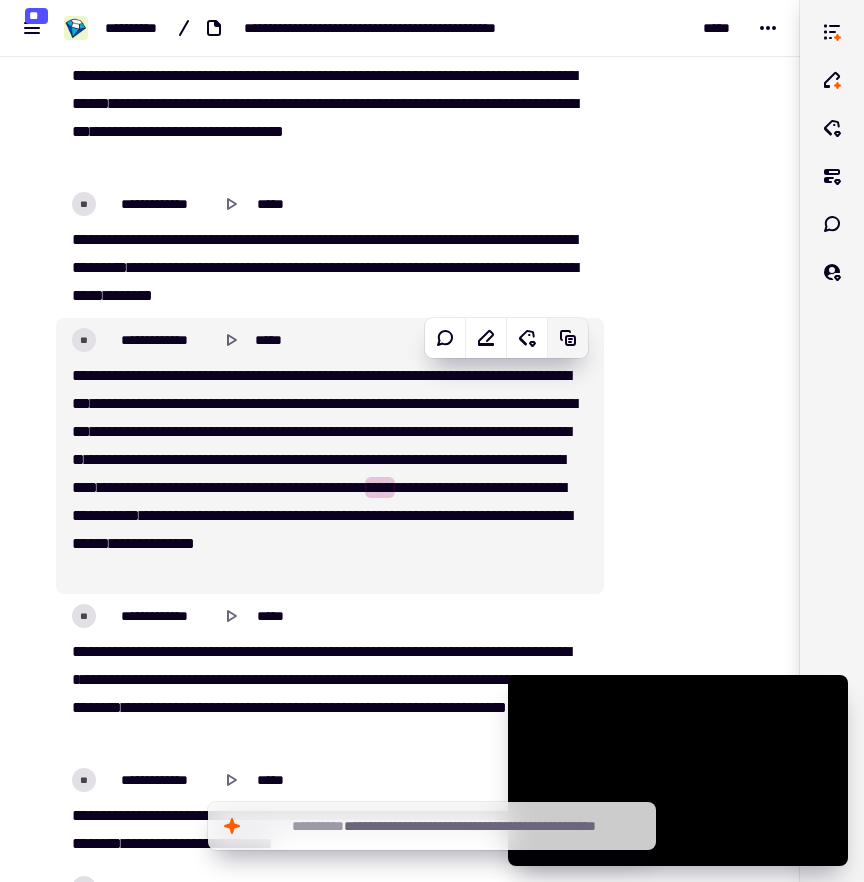 click 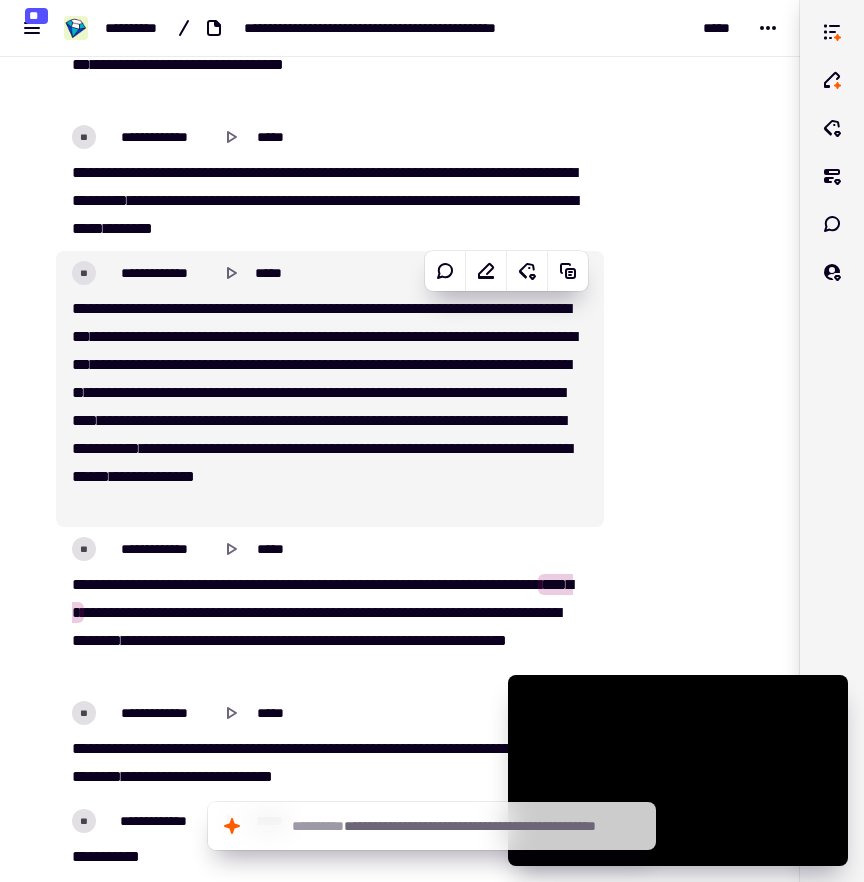 scroll, scrollTop: 6581, scrollLeft: 0, axis: vertical 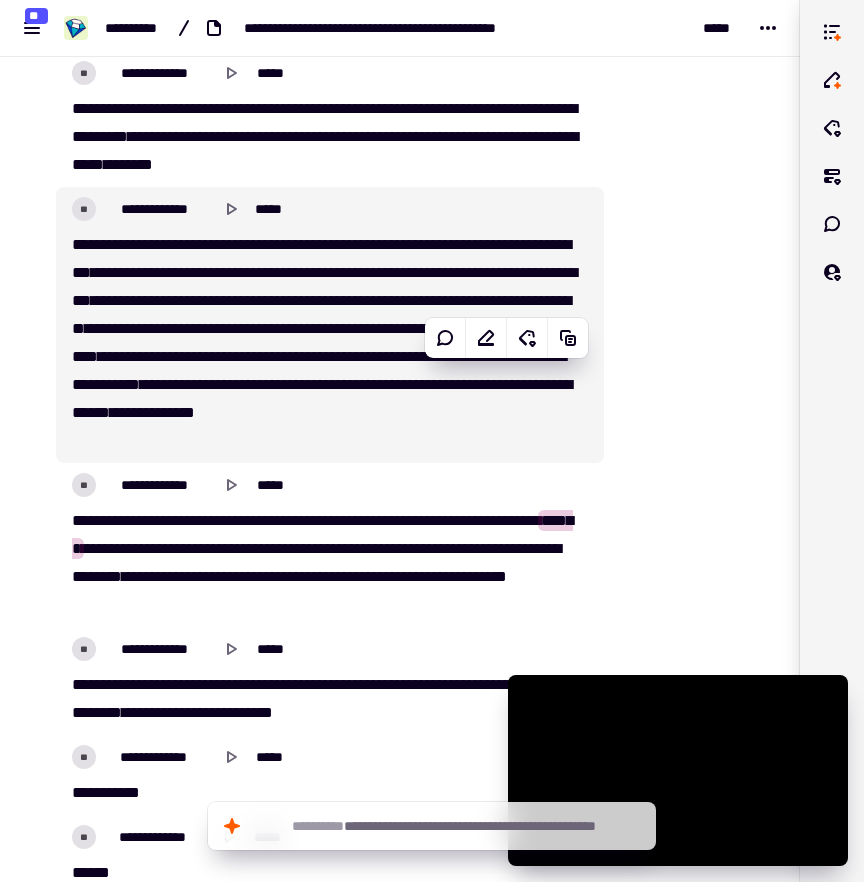 click on "****" at bounding box center [320, 576] 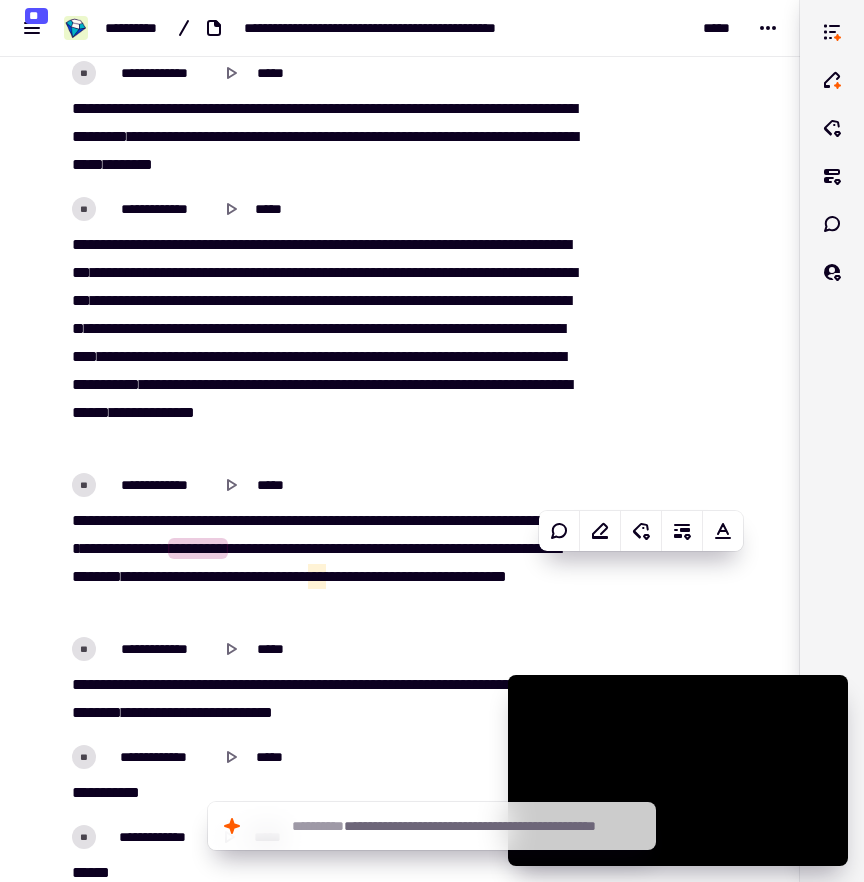 click on "**********" at bounding box center [330, 485] 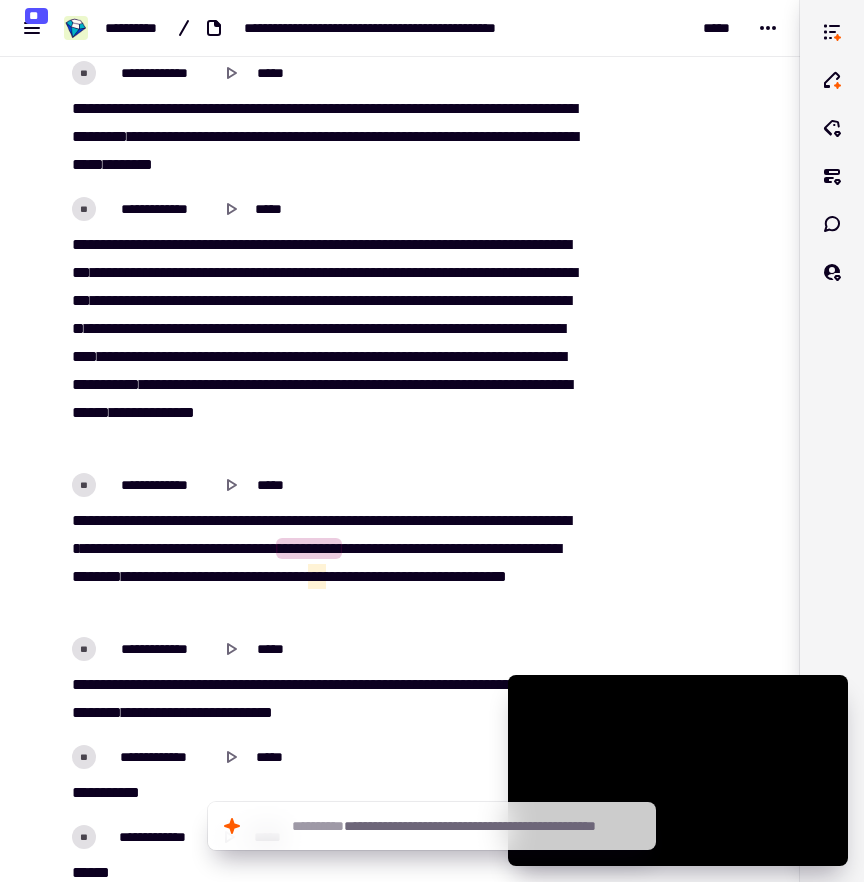 click at bounding box center (686, 9241) 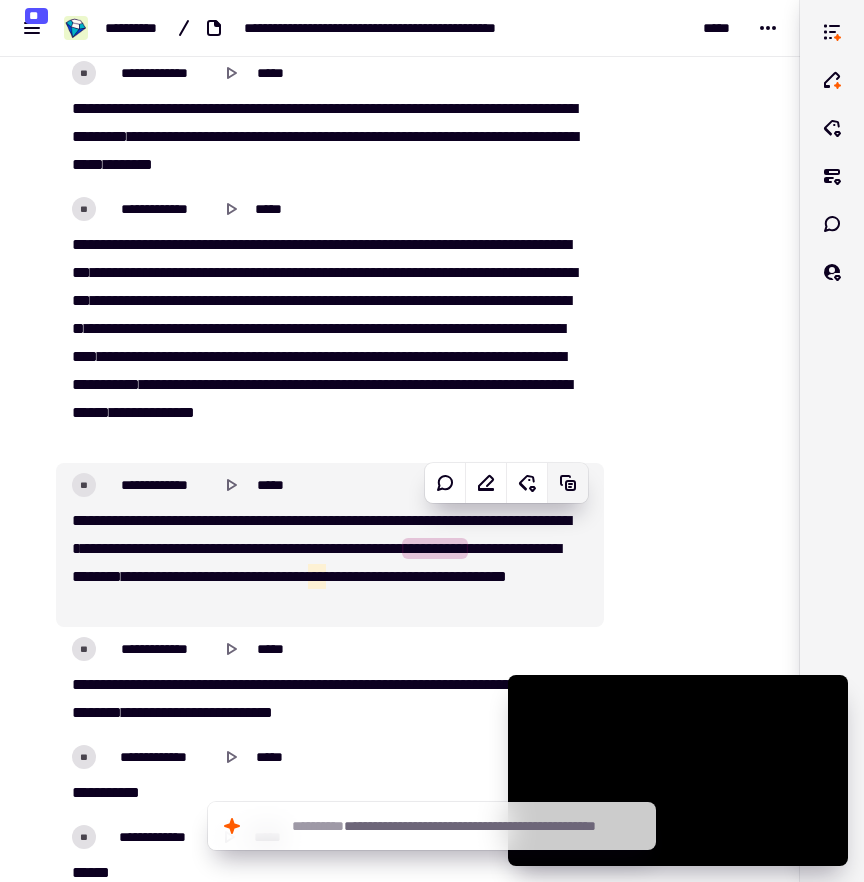 click 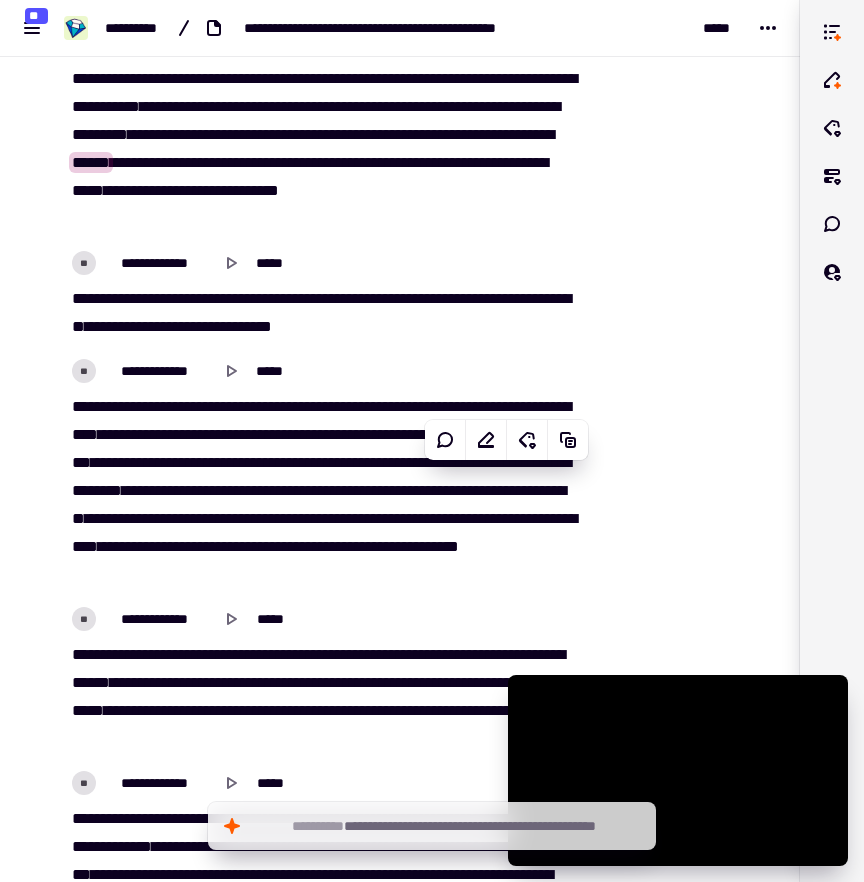 scroll, scrollTop: 7622, scrollLeft: 0, axis: vertical 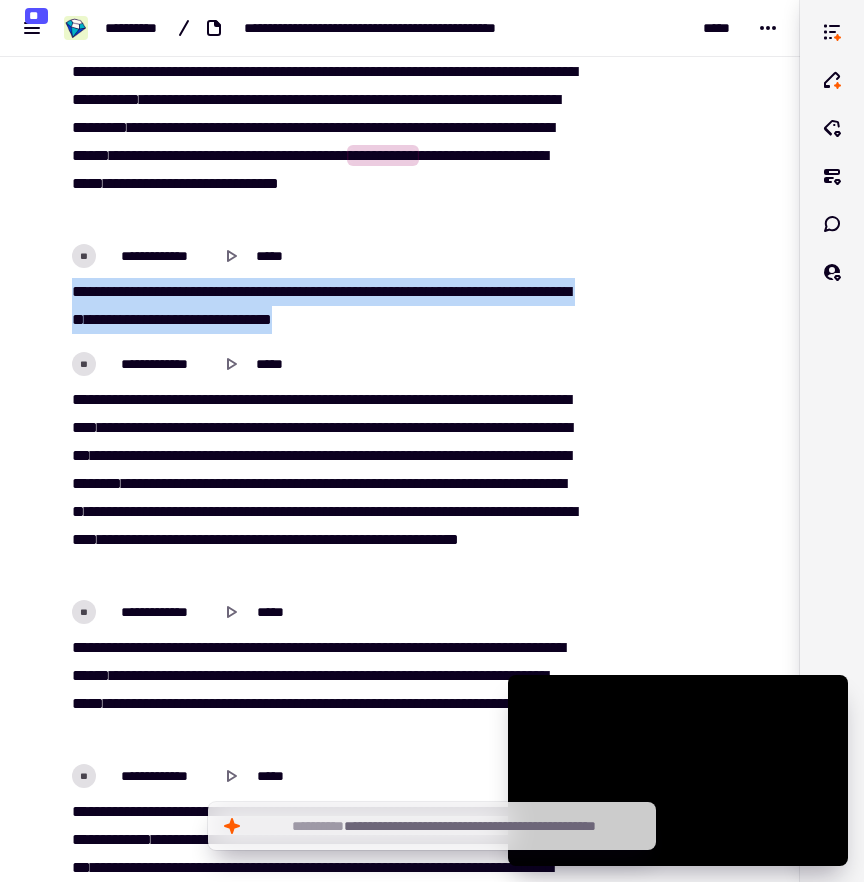 drag, startPoint x: 69, startPoint y: 283, endPoint x: 486, endPoint y: 299, distance: 417.30685 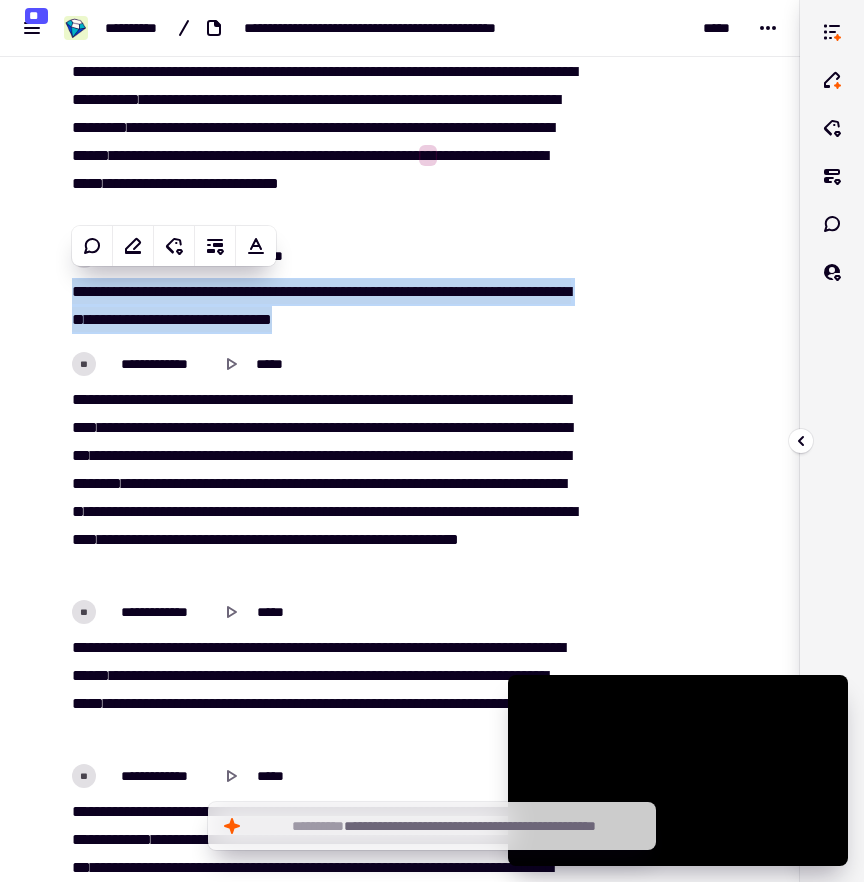 copy on "***   **   ***   *******   *****   ********   ****   ****   ****   ******   ***   ****   ****   **   *********   **   ****   ***   ***   ****   ****   ******" 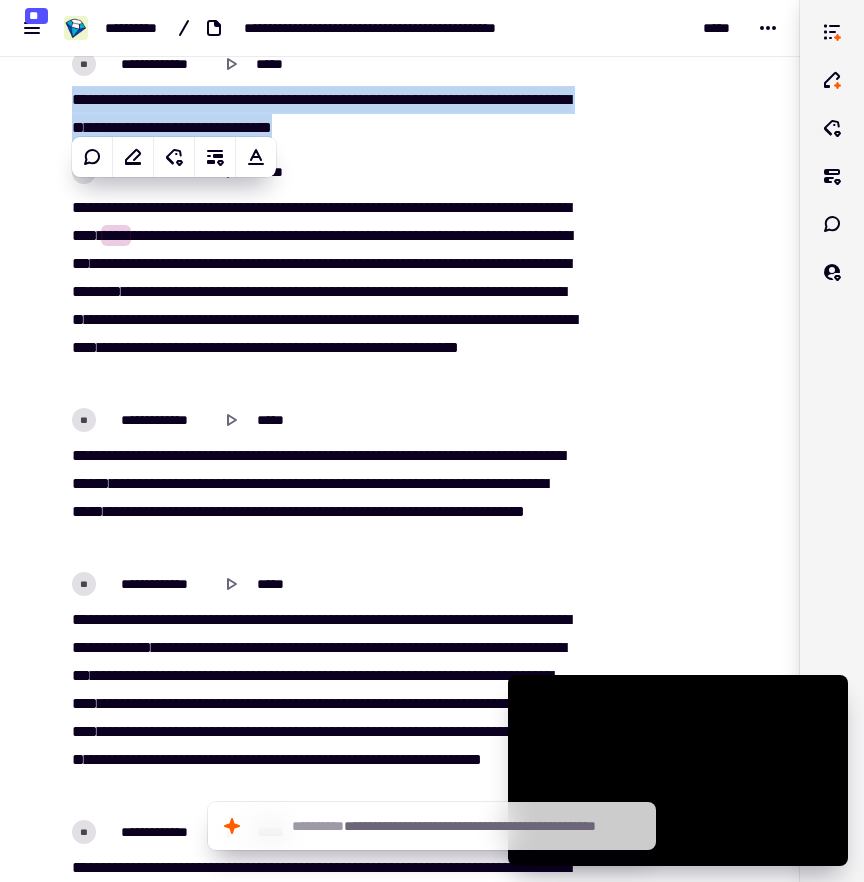 scroll, scrollTop: 7838, scrollLeft: 0, axis: vertical 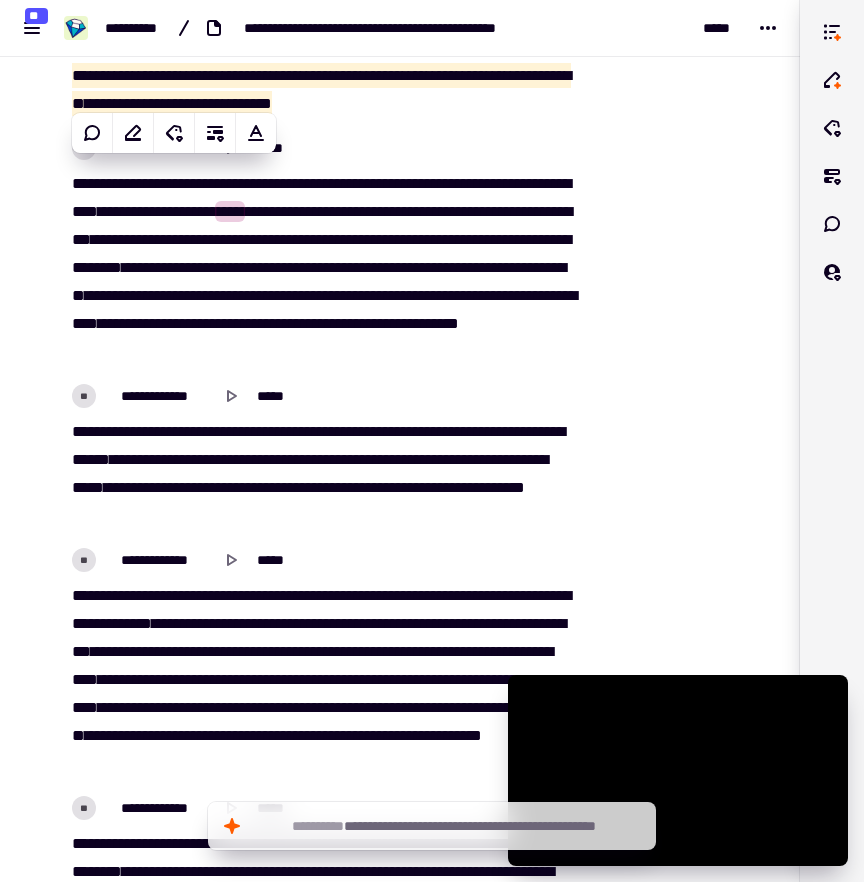 click at bounding box center [688, 7980] 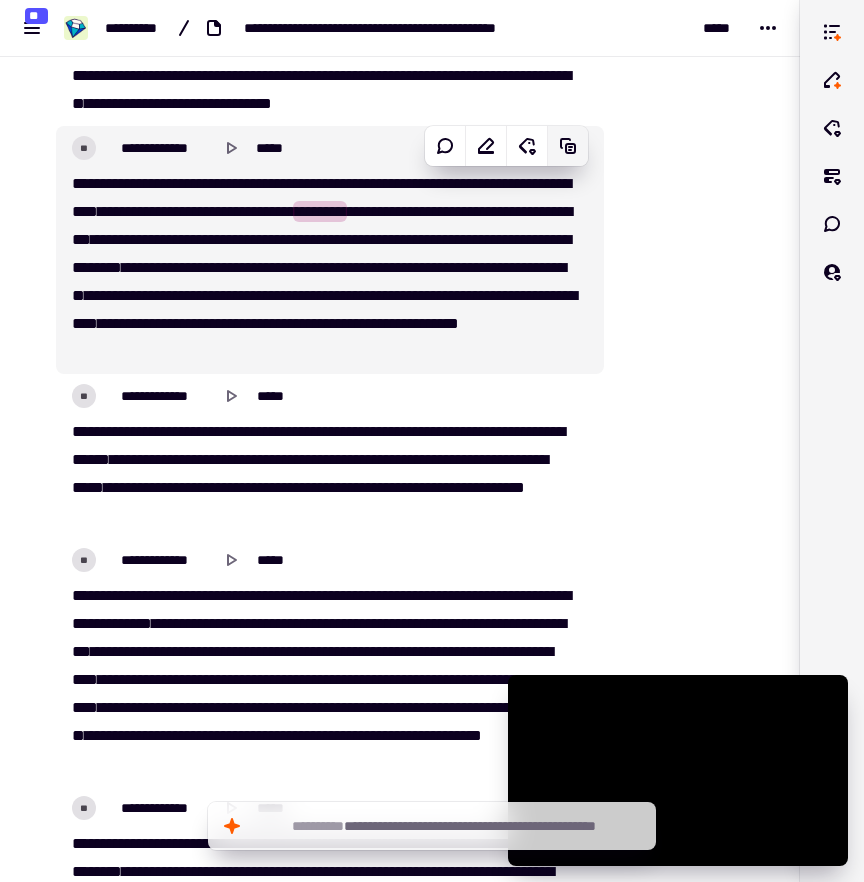 click 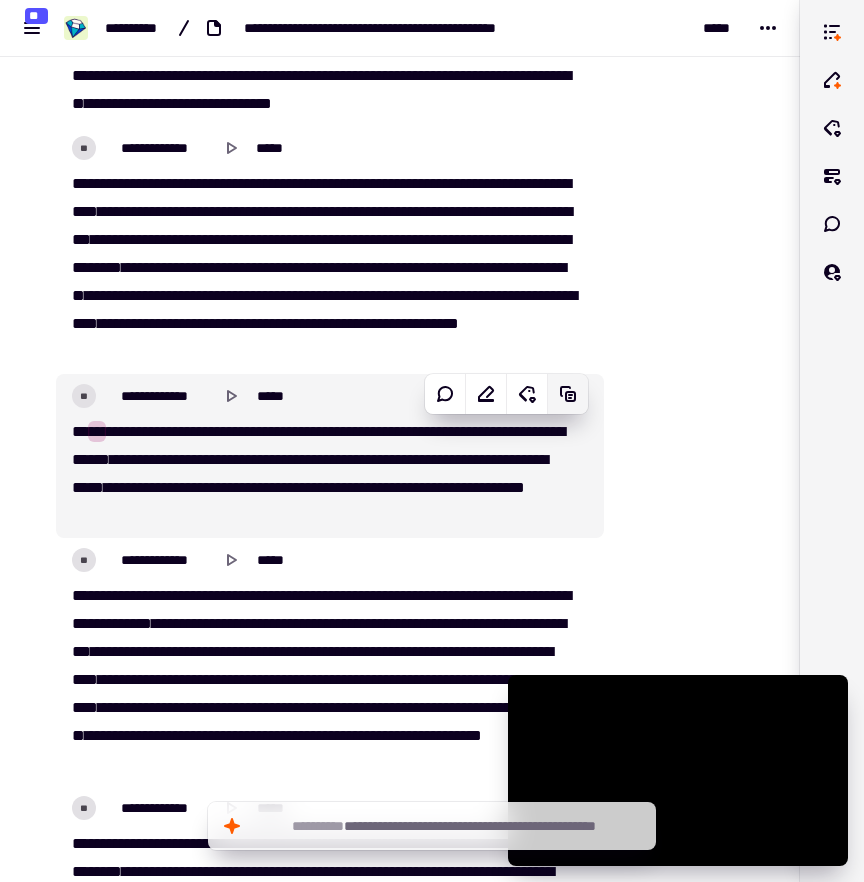 click 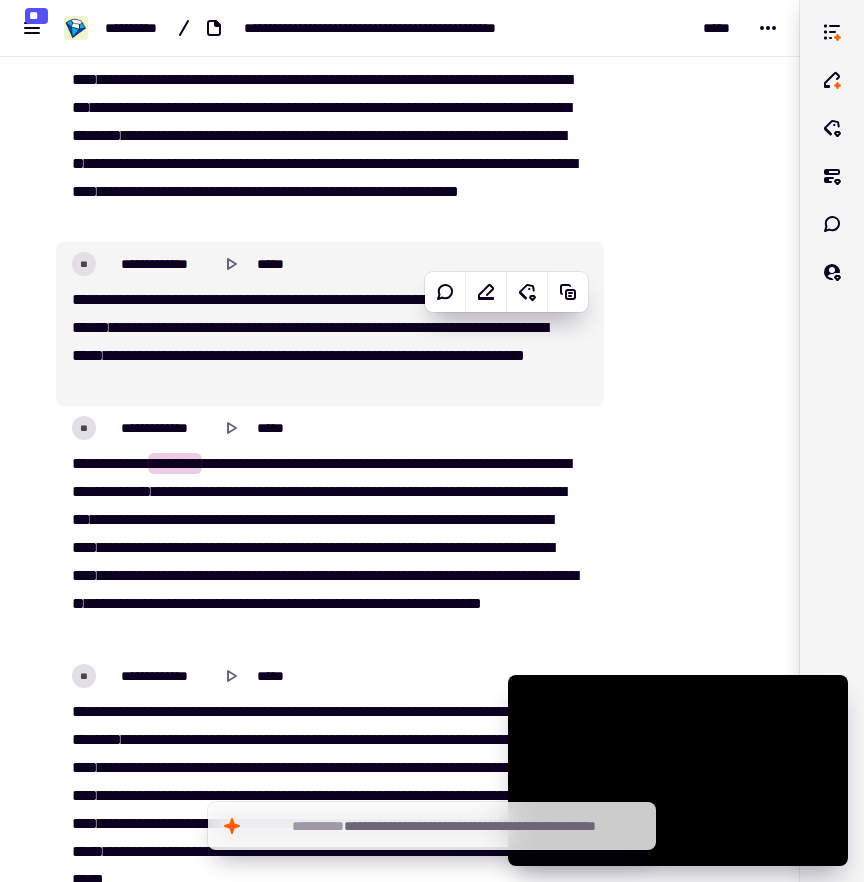 scroll, scrollTop: 8033, scrollLeft: 0, axis: vertical 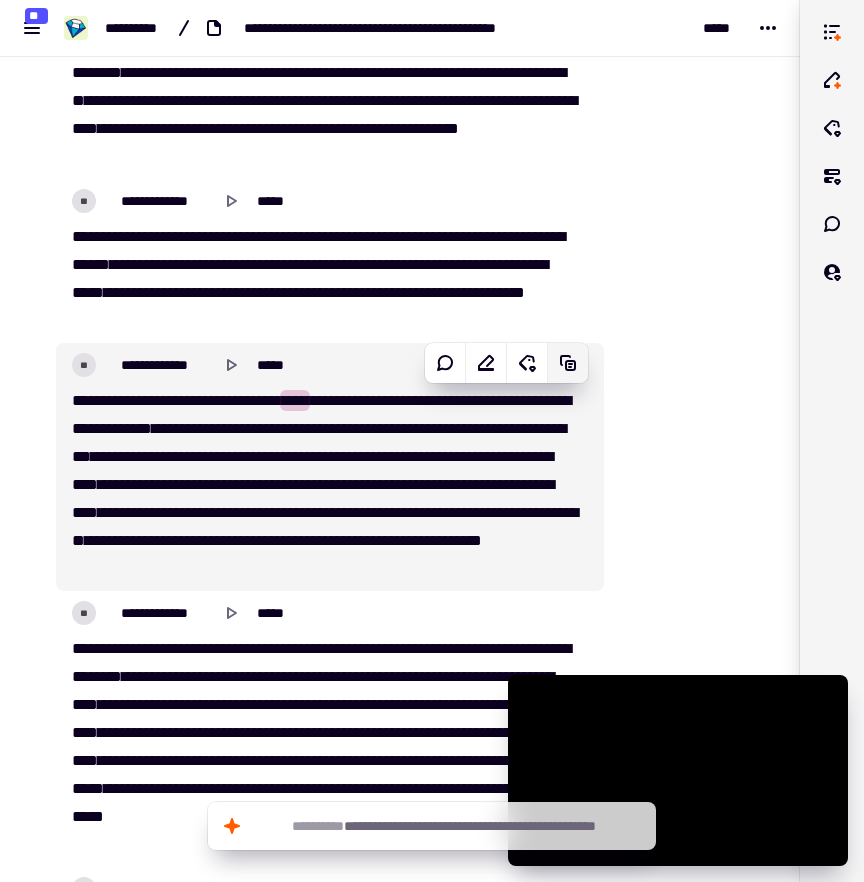 click 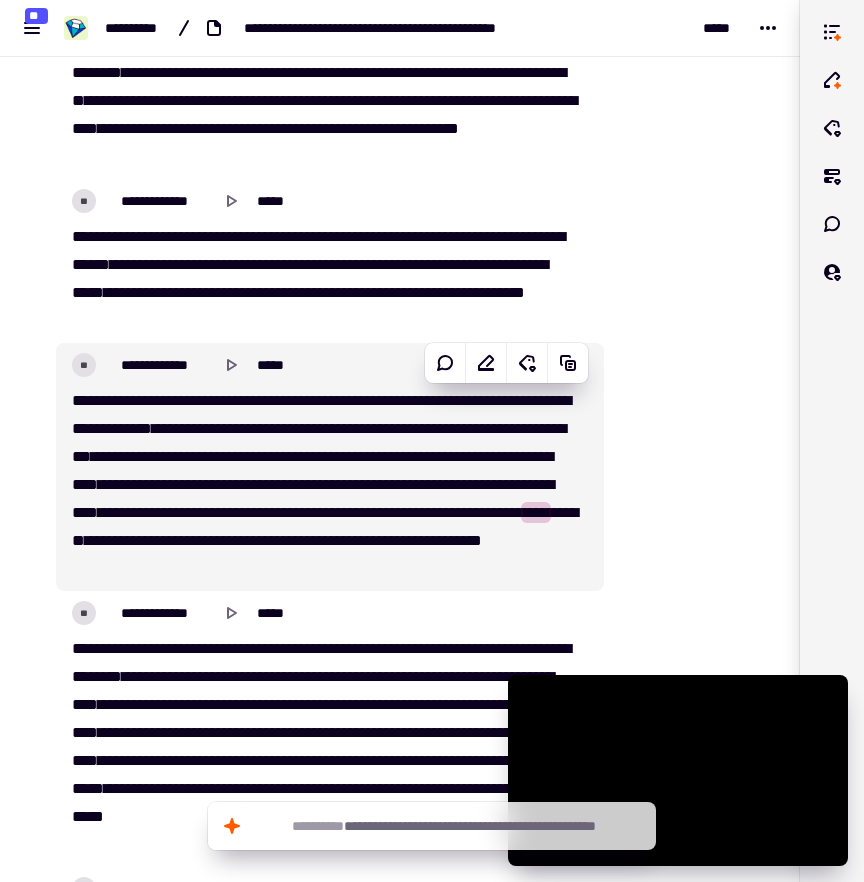 click on "*******" at bounding box center [371, 484] 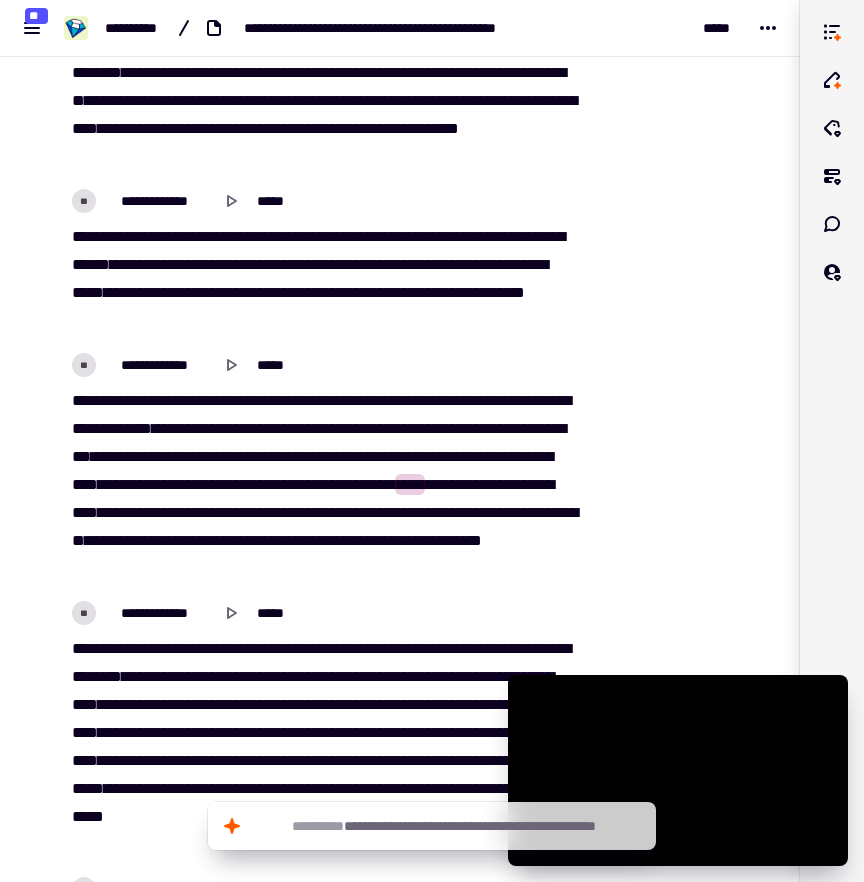 click on "****" at bounding box center [332, 484] 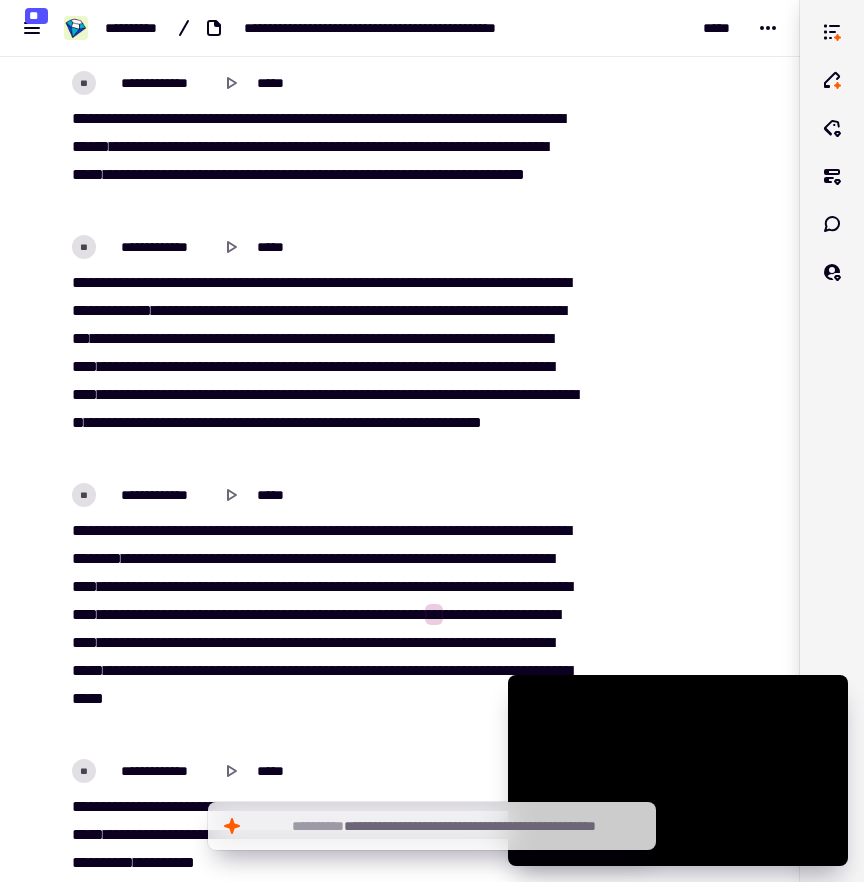 scroll, scrollTop: 8193, scrollLeft: 0, axis: vertical 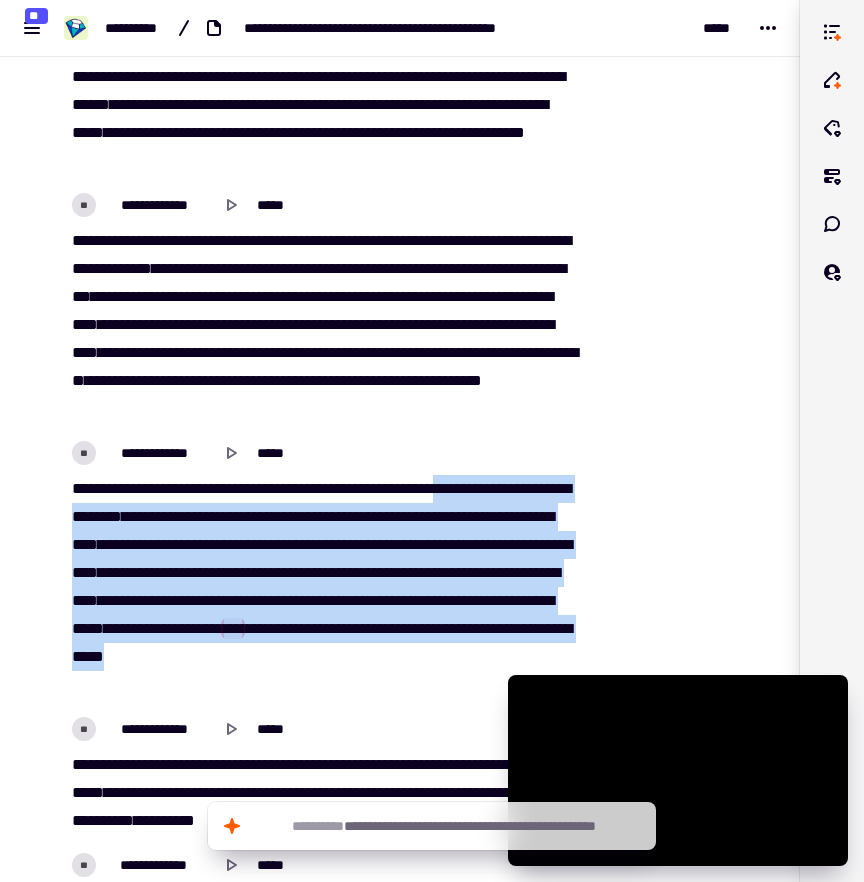 drag, startPoint x: 485, startPoint y: 482, endPoint x: 376, endPoint y: 668, distance: 215.58525 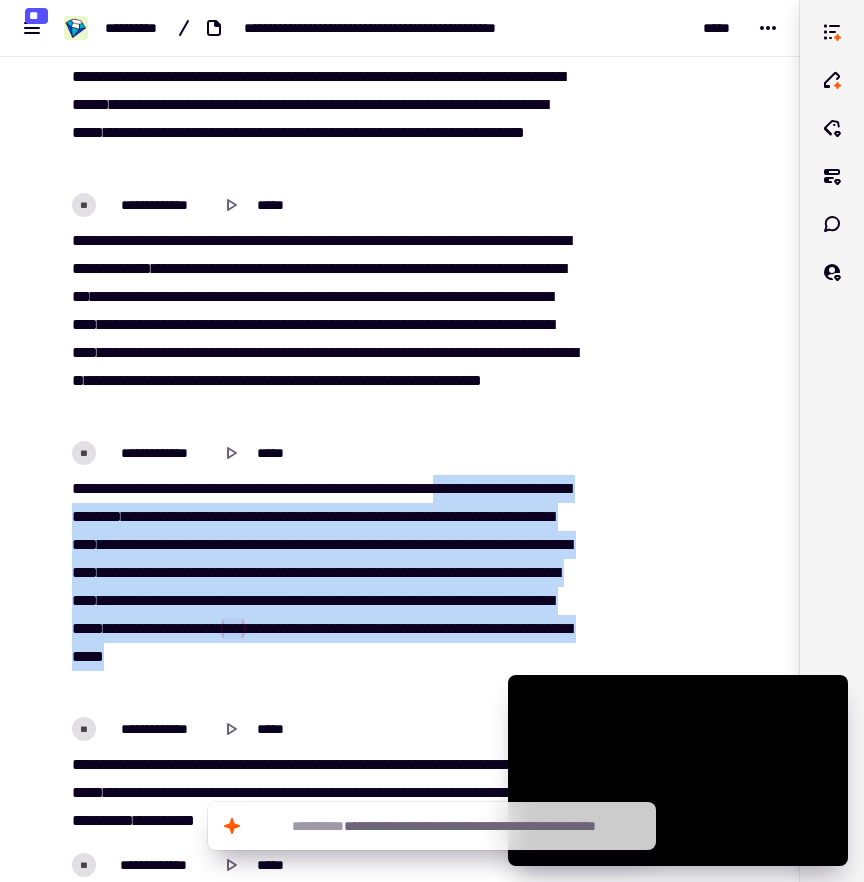 click on "**********" at bounding box center (324, 587) 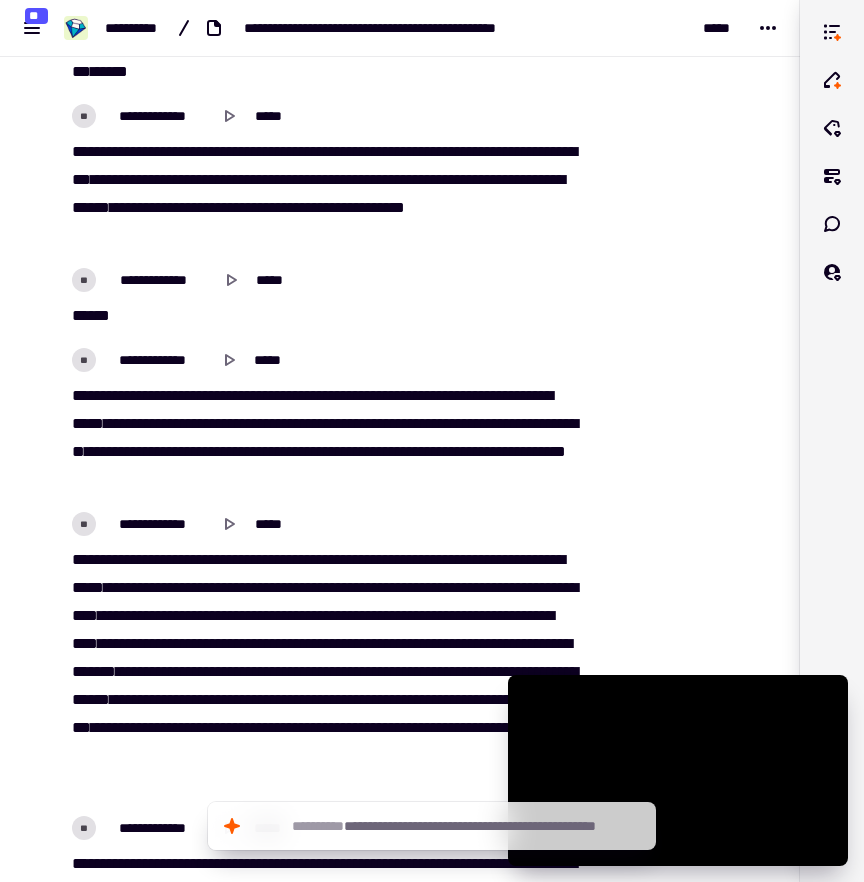 scroll, scrollTop: 9215, scrollLeft: 0, axis: vertical 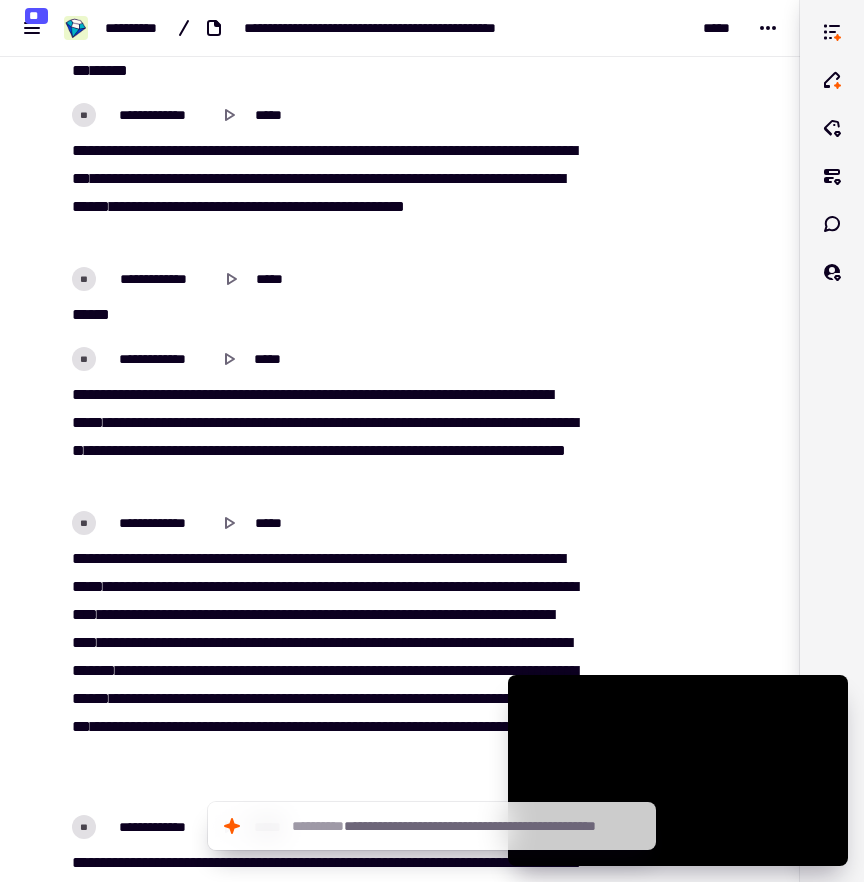 click on "*********" at bounding box center [172, 450] 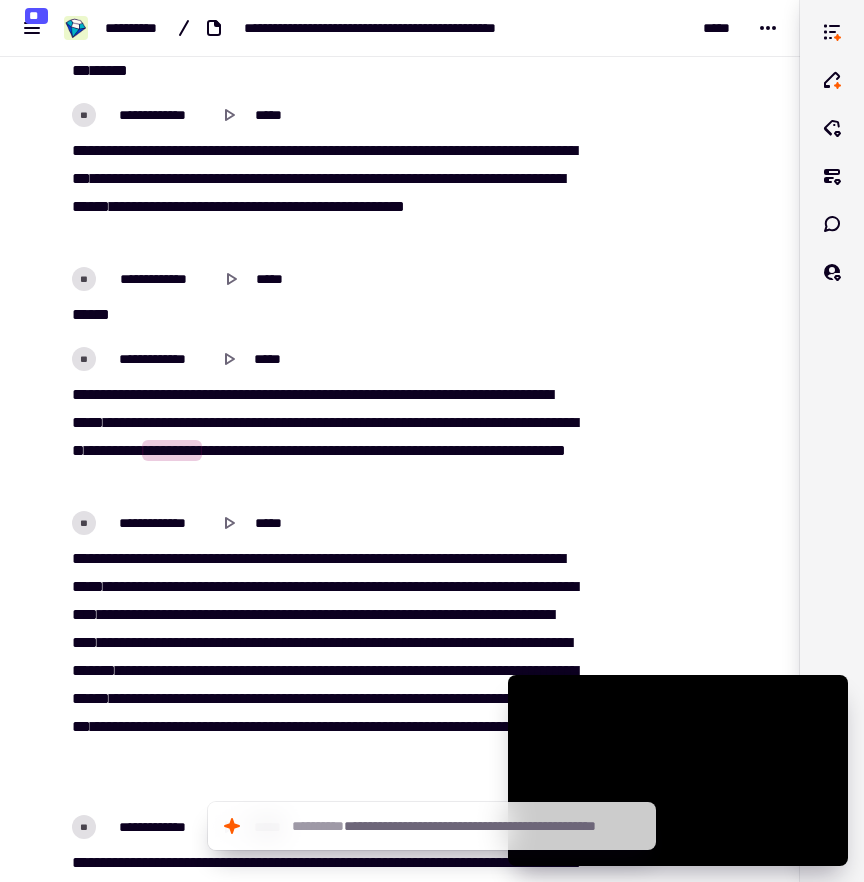 click on "****" at bounding box center [163, 394] 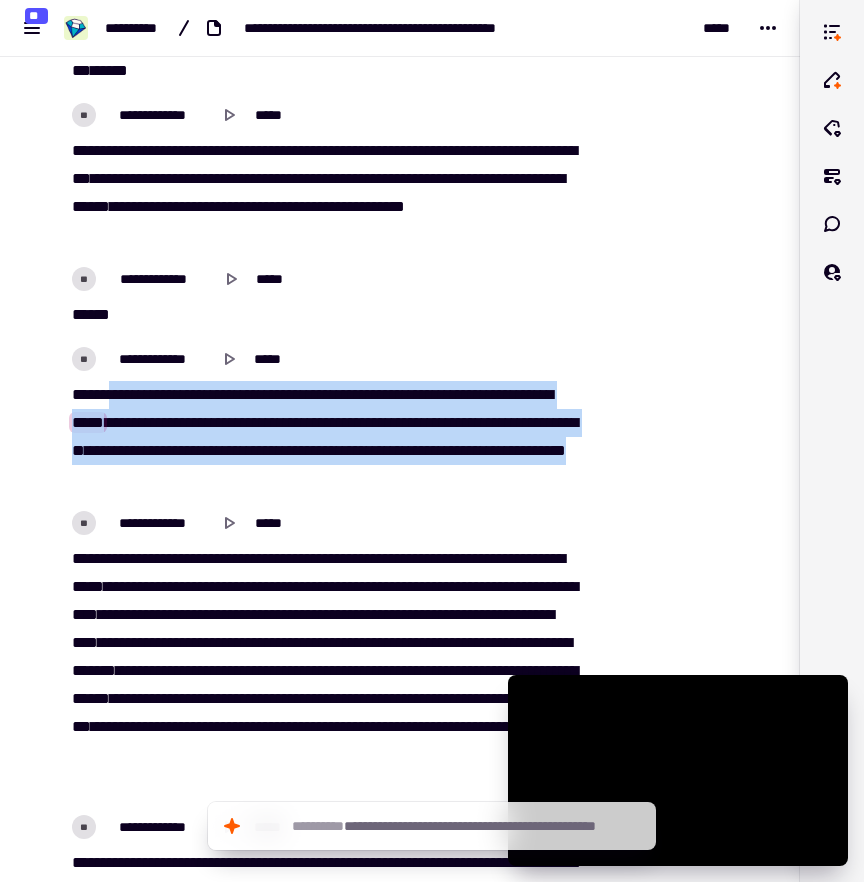 drag, startPoint x: 118, startPoint y: 388, endPoint x: 319, endPoint y: 465, distance: 215.24405 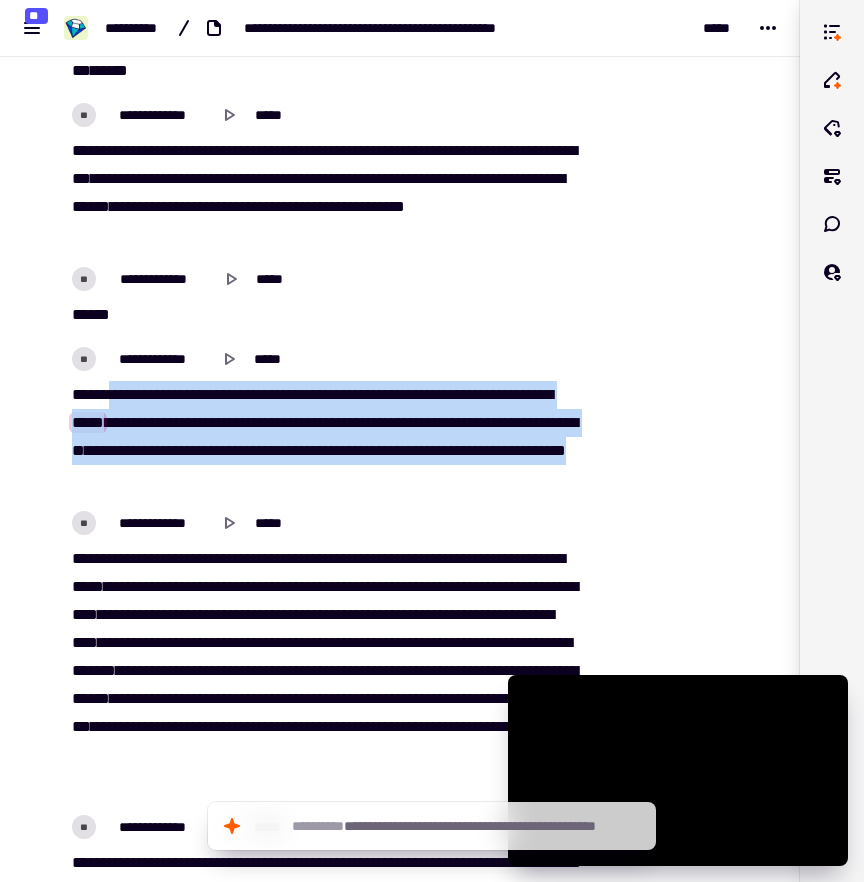 click on "**********" at bounding box center (324, 437) 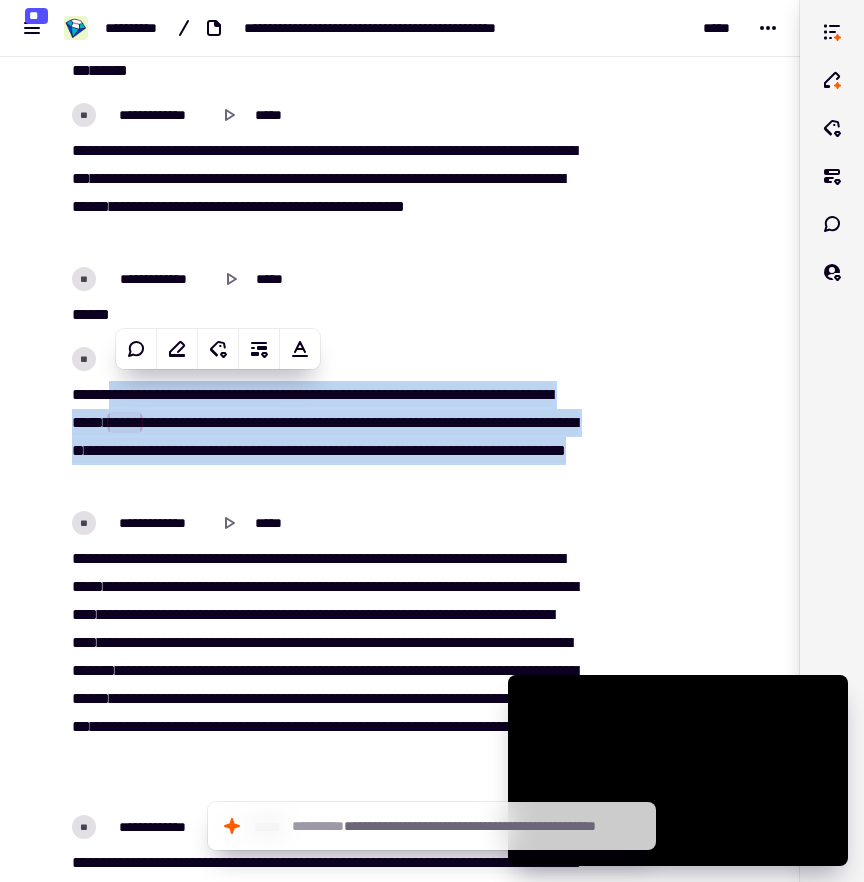 copy on "**********" 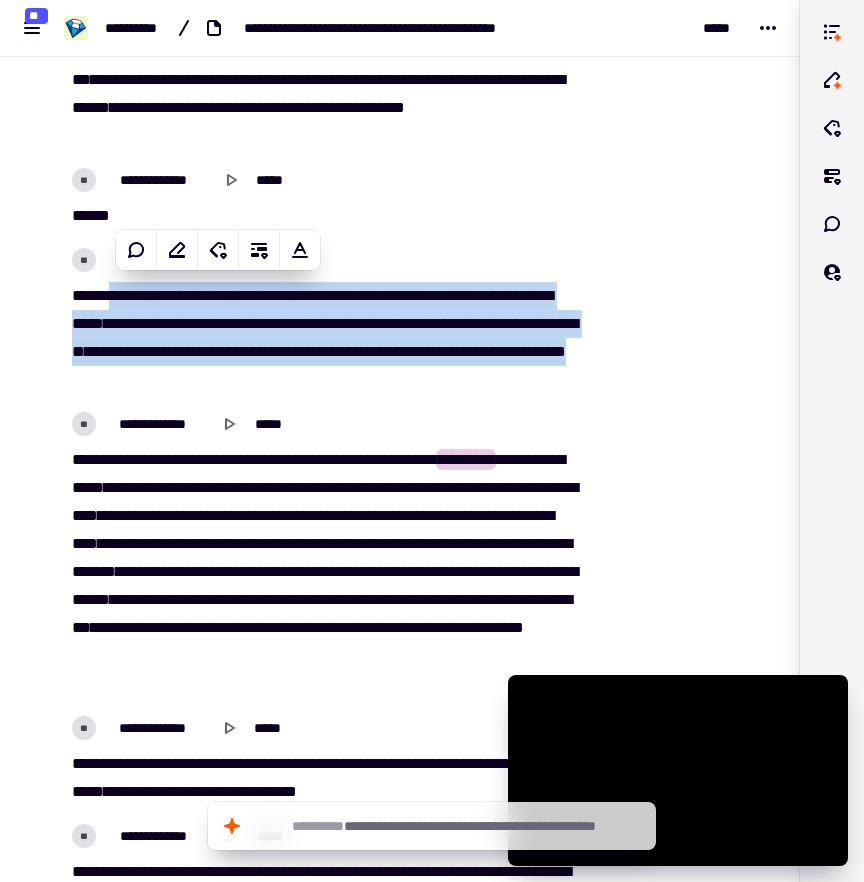 scroll, scrollTop: 9323, scrollLeft: 0, axis: vertical 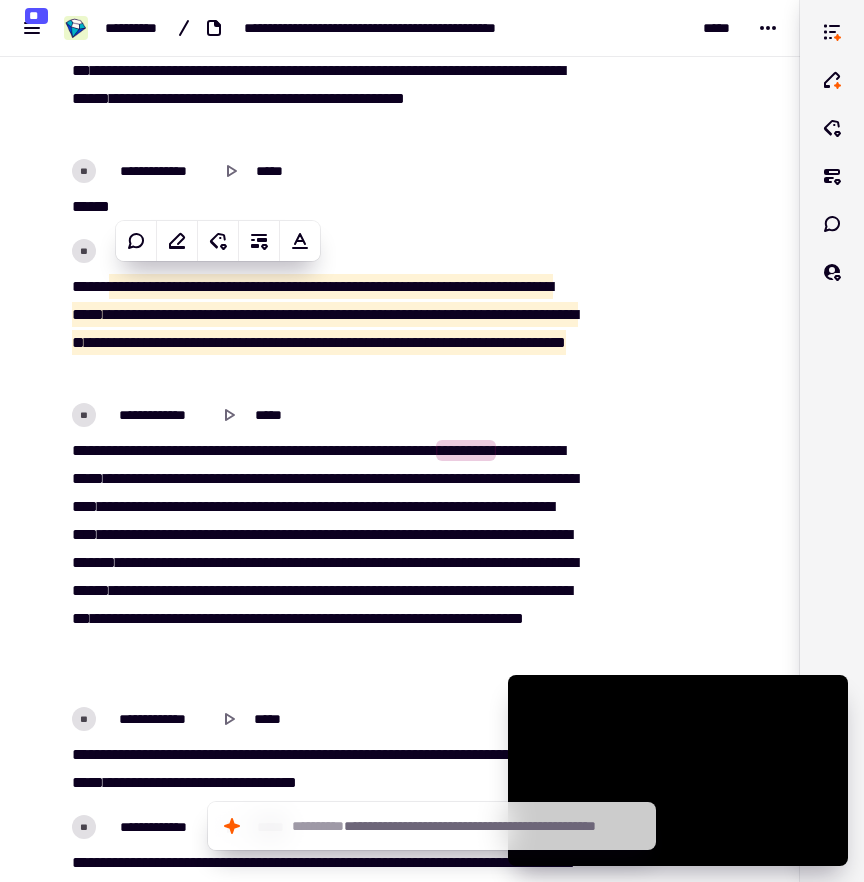 click on "**********" at bounding box center [324, 563] 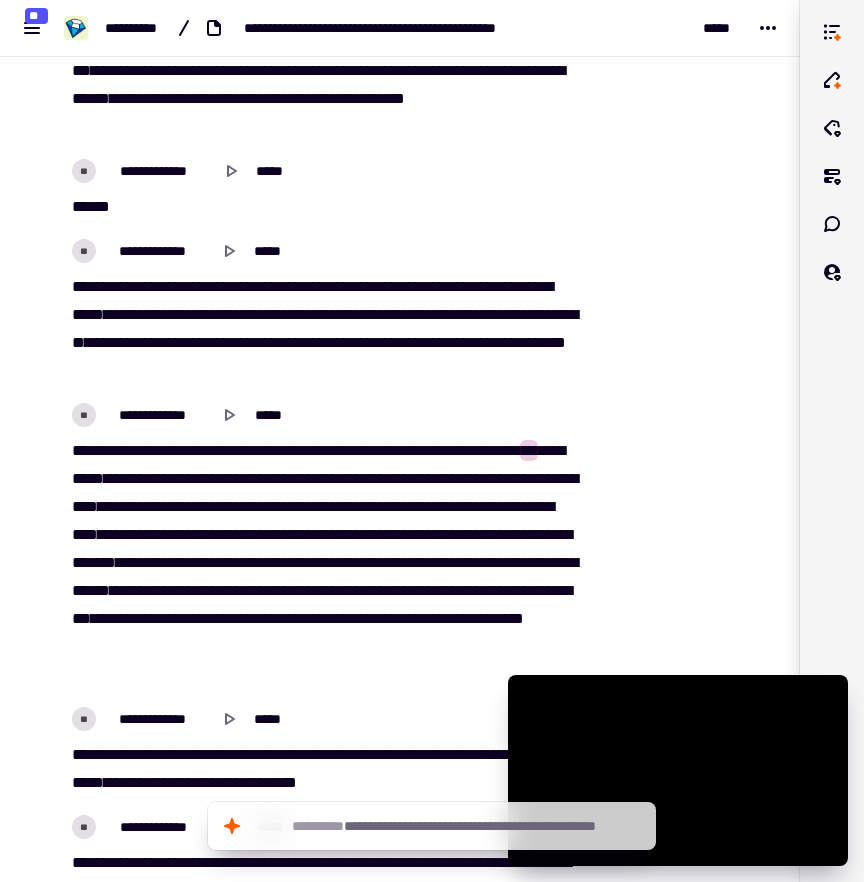 click at bounding box center [688, 6495] 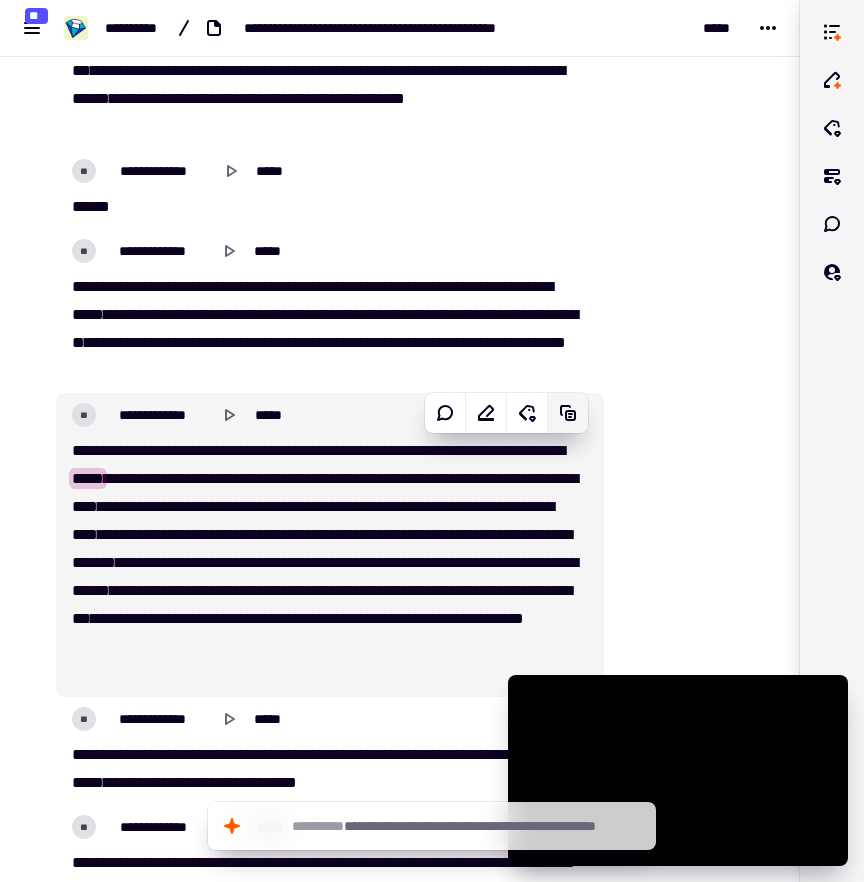 click 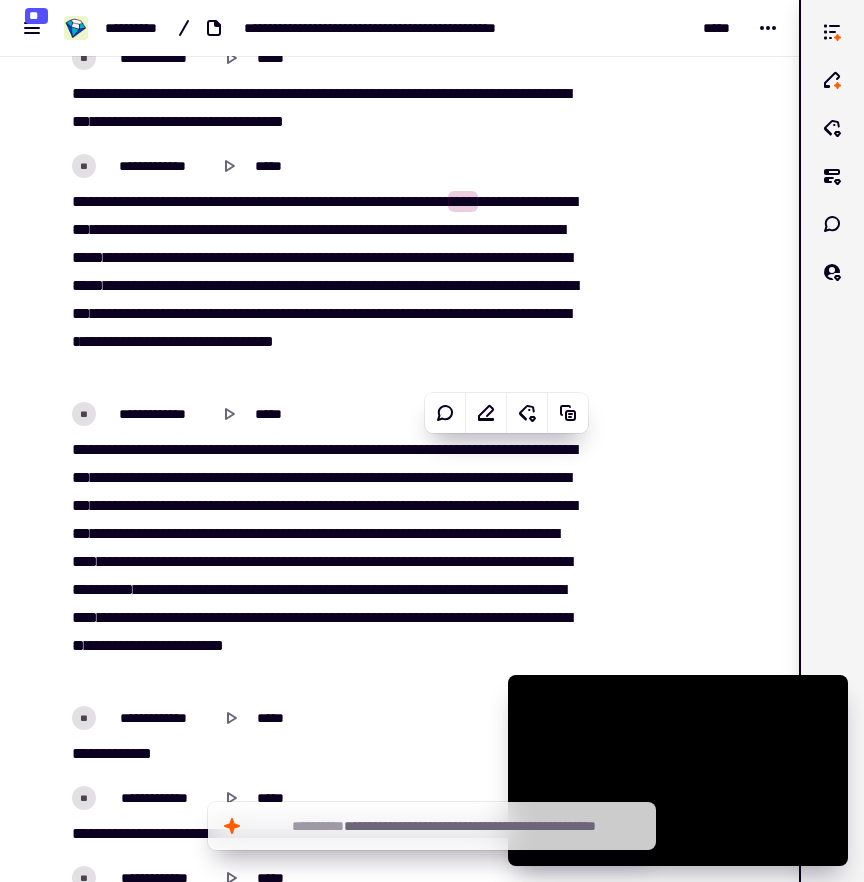 scroll, scrollTop: 10093, scrollLeft: 0, axis: vertical 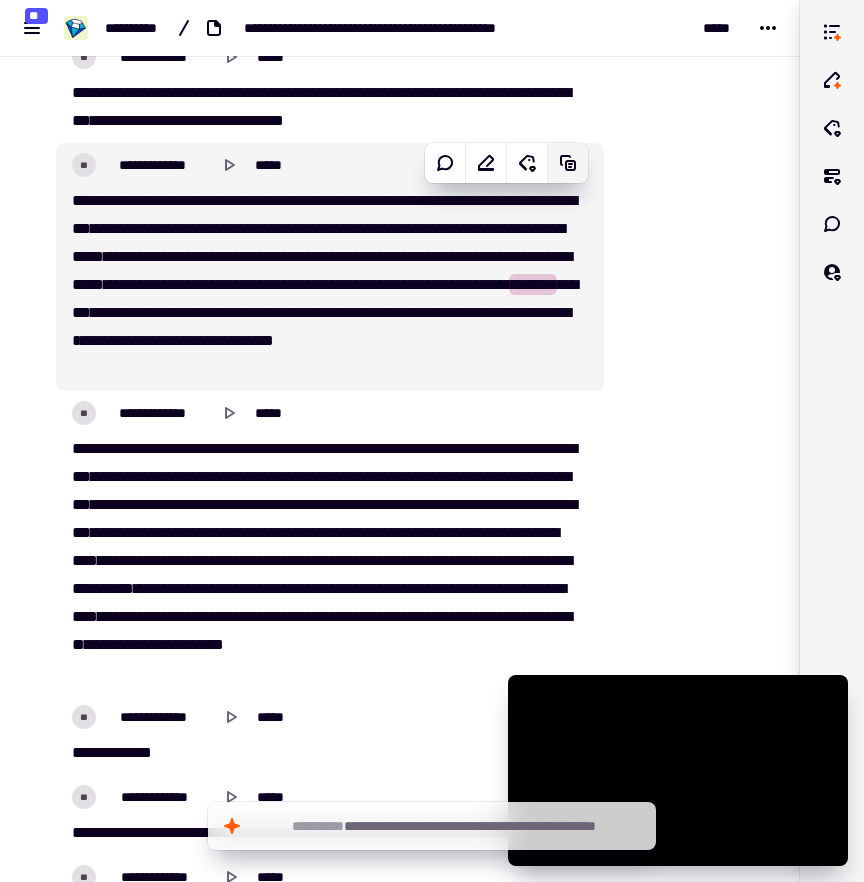 click 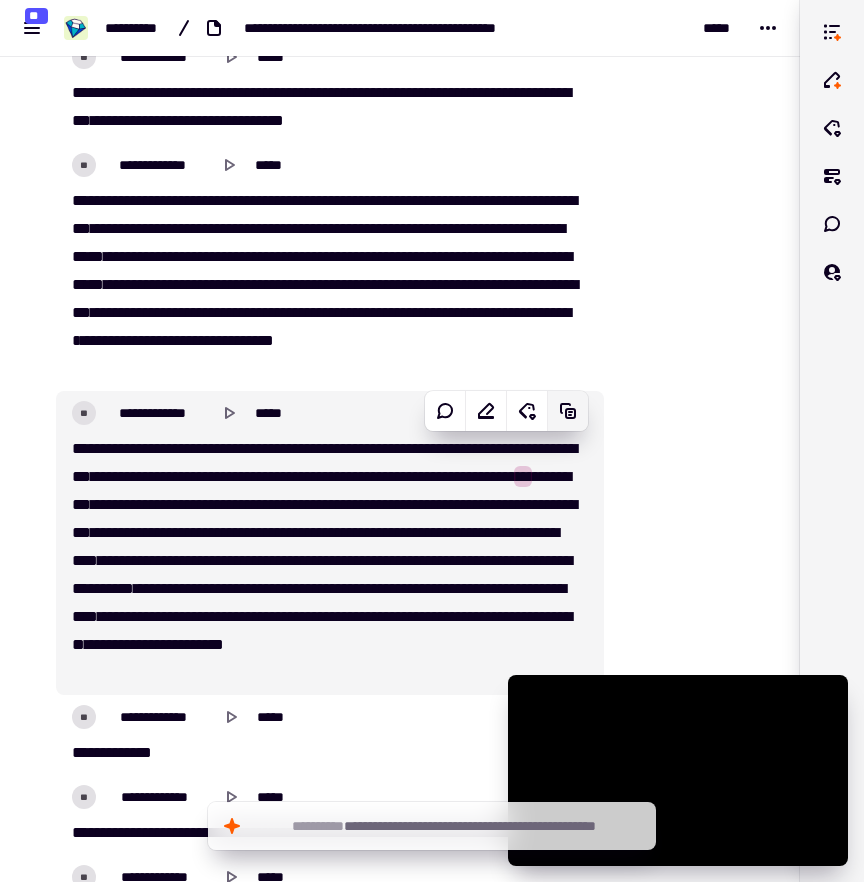 click 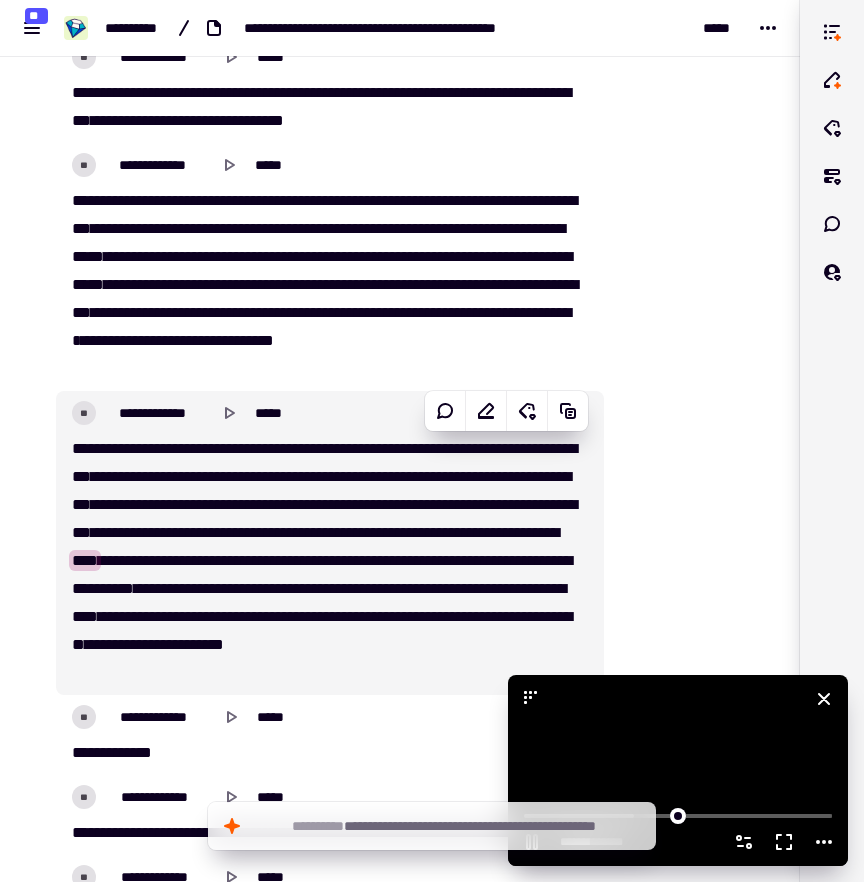click at bounding box center [678, 770] 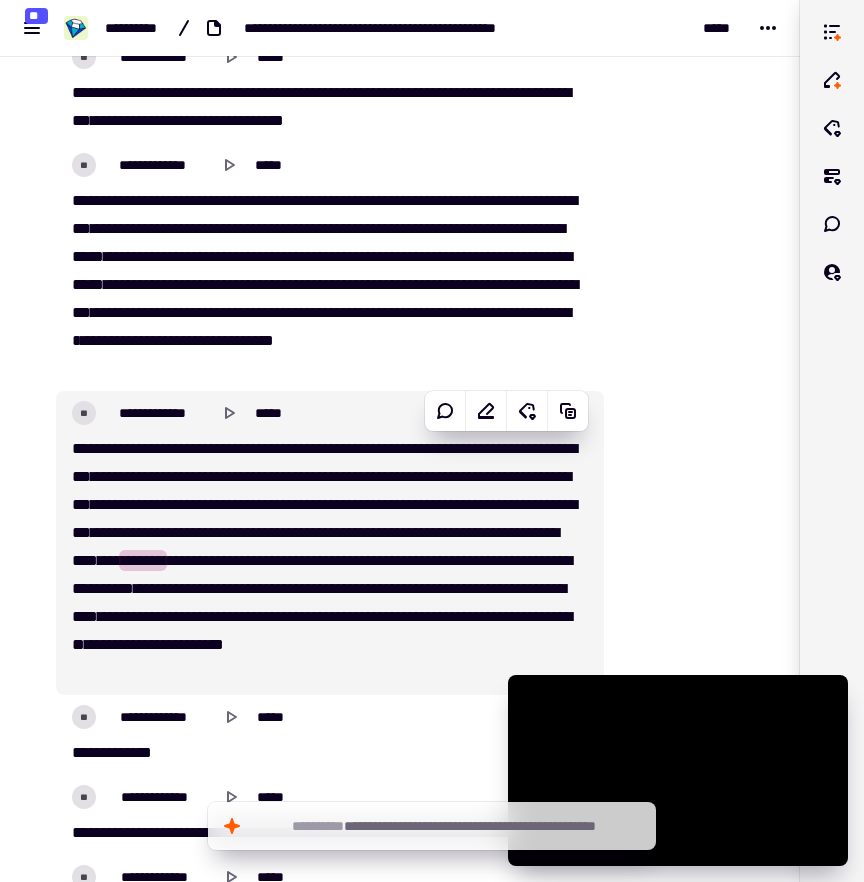 click on "******" at bounding box center [403, 448] 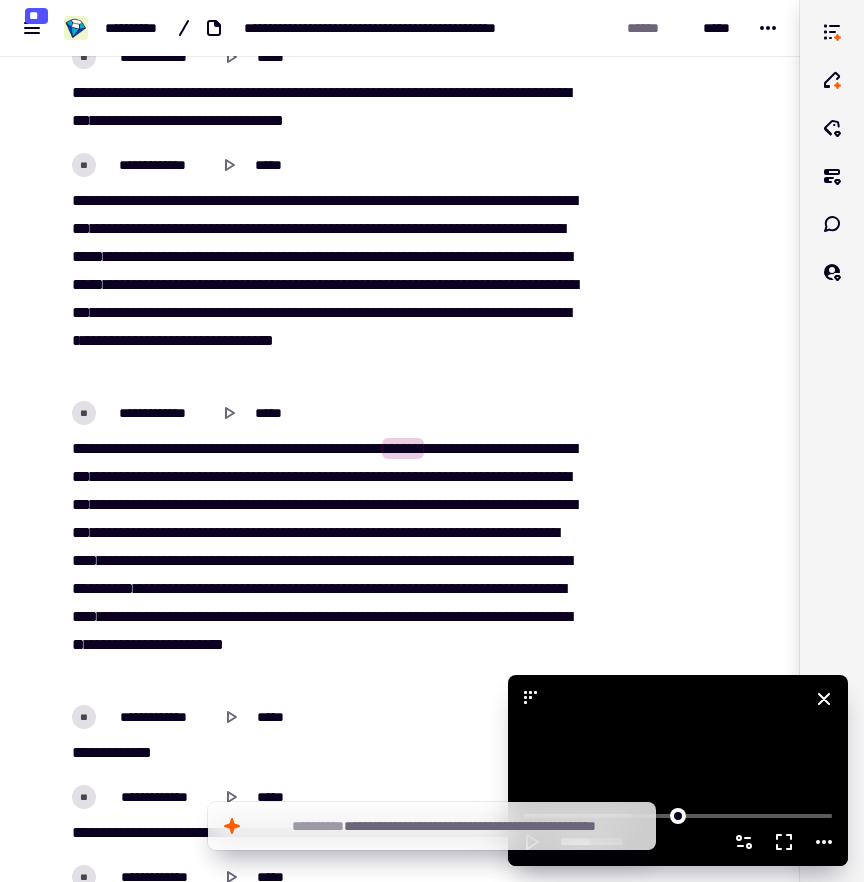 click at bounding box center (678, 770) 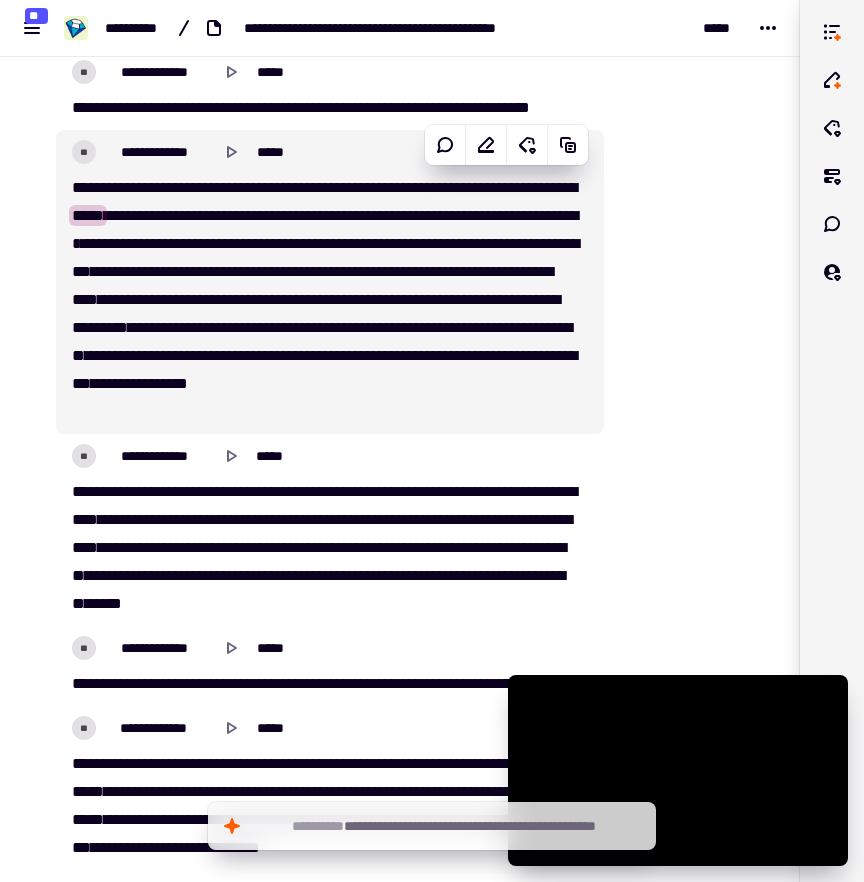 scroll, scrollTop: 10815, scrollLeft: 0, axis: vertical 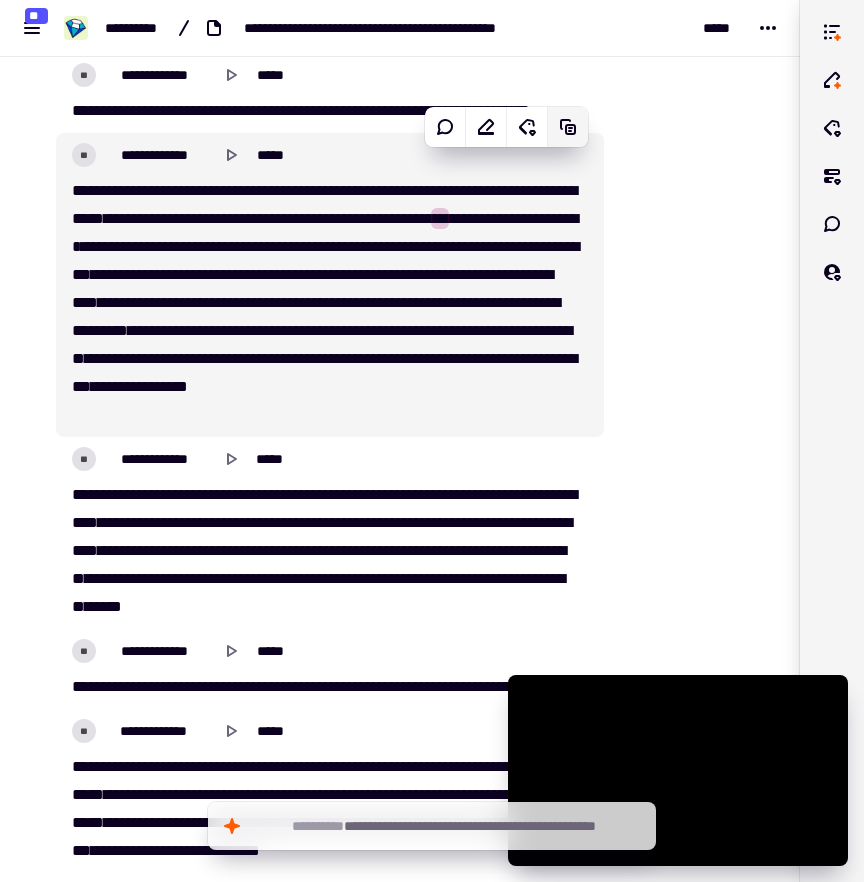 click 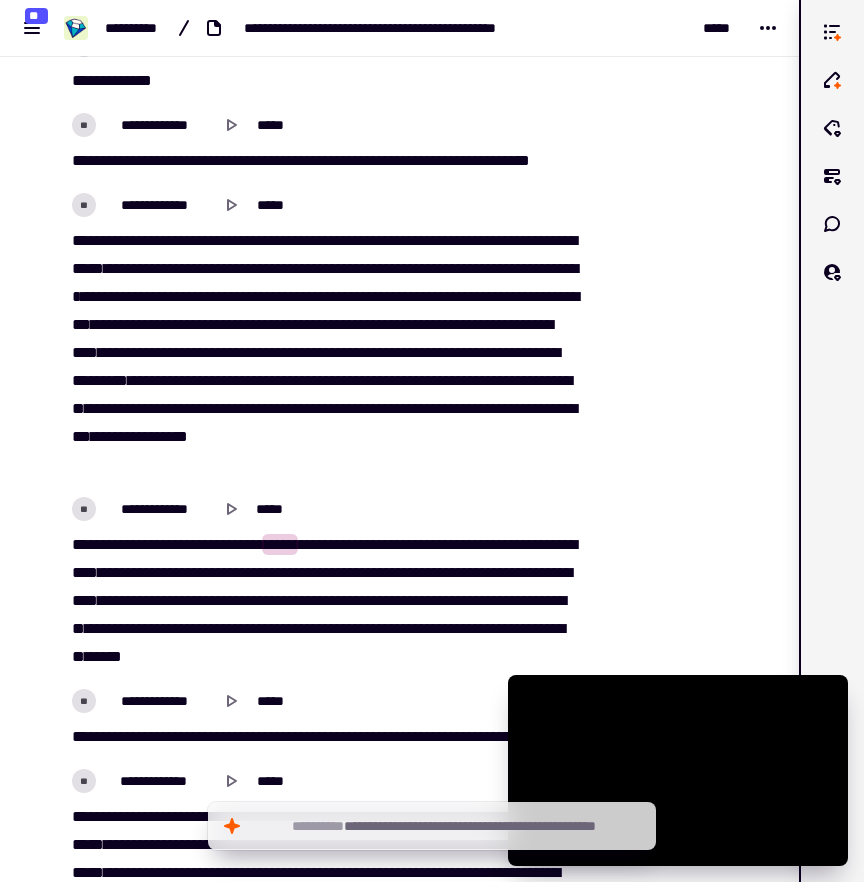 scroll, scrollTop: 10832, scrollLeft: 0, axis: vertical 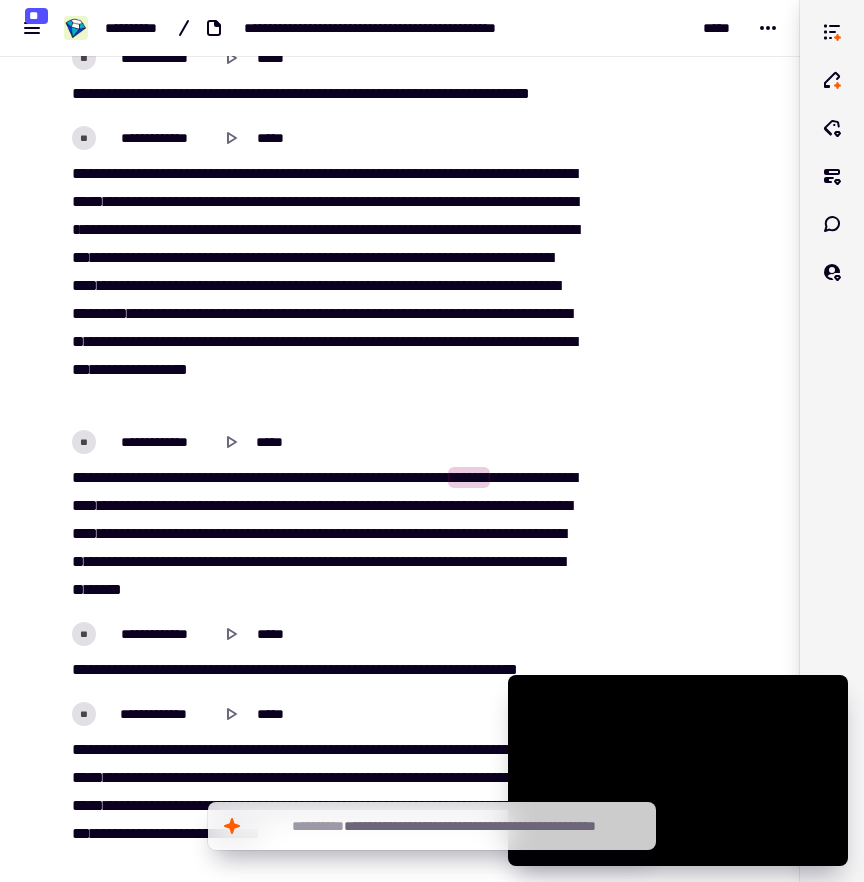 click at bounding box center [688, 4986] 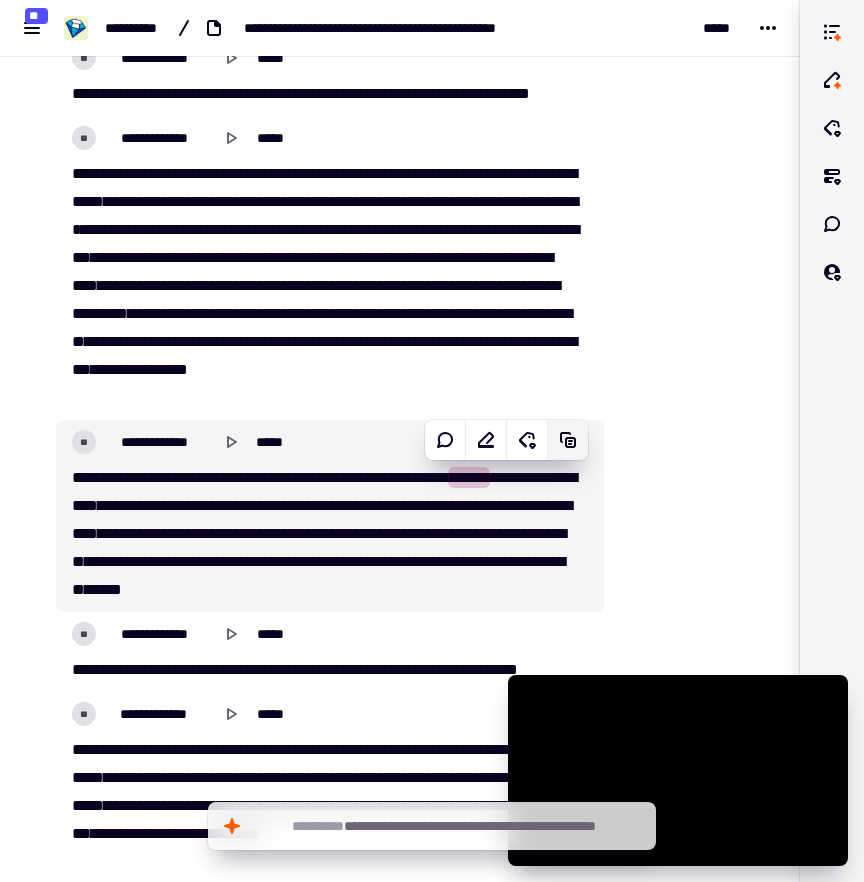 click 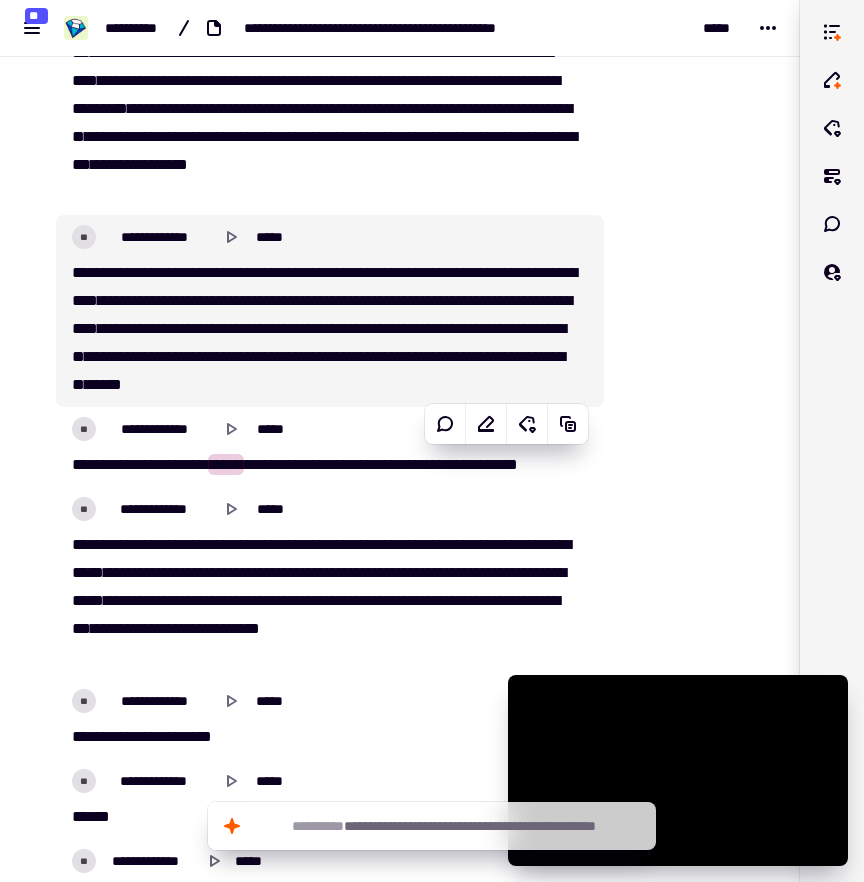 scroll, scrollTop: 11045, scrollLeft: 0, axis: vertical 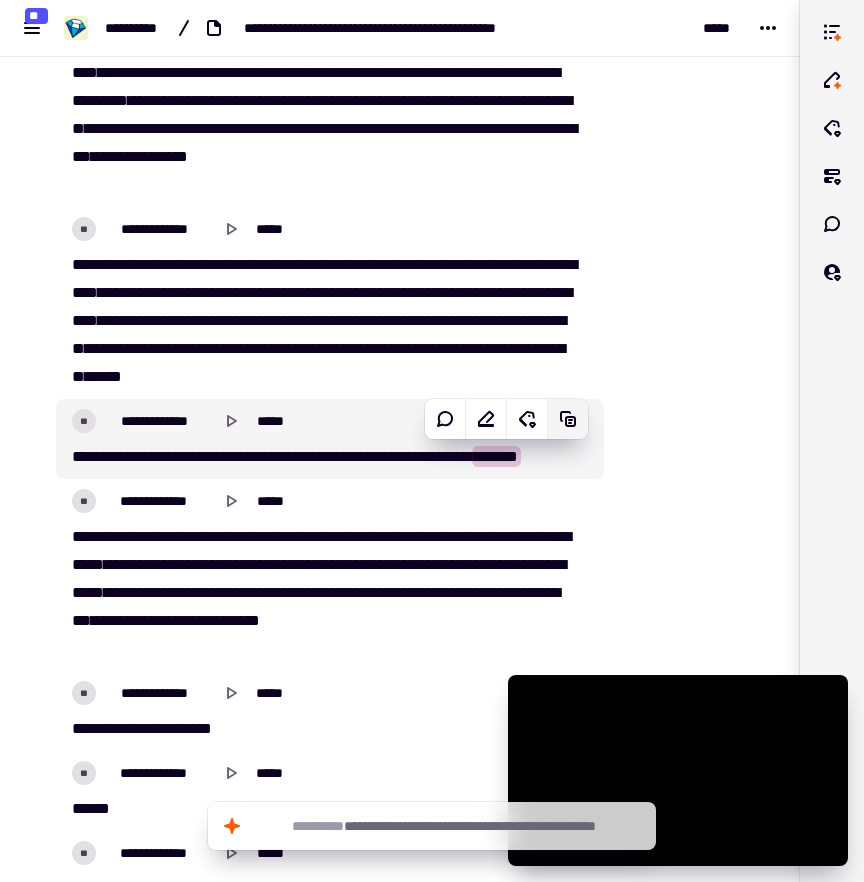 click 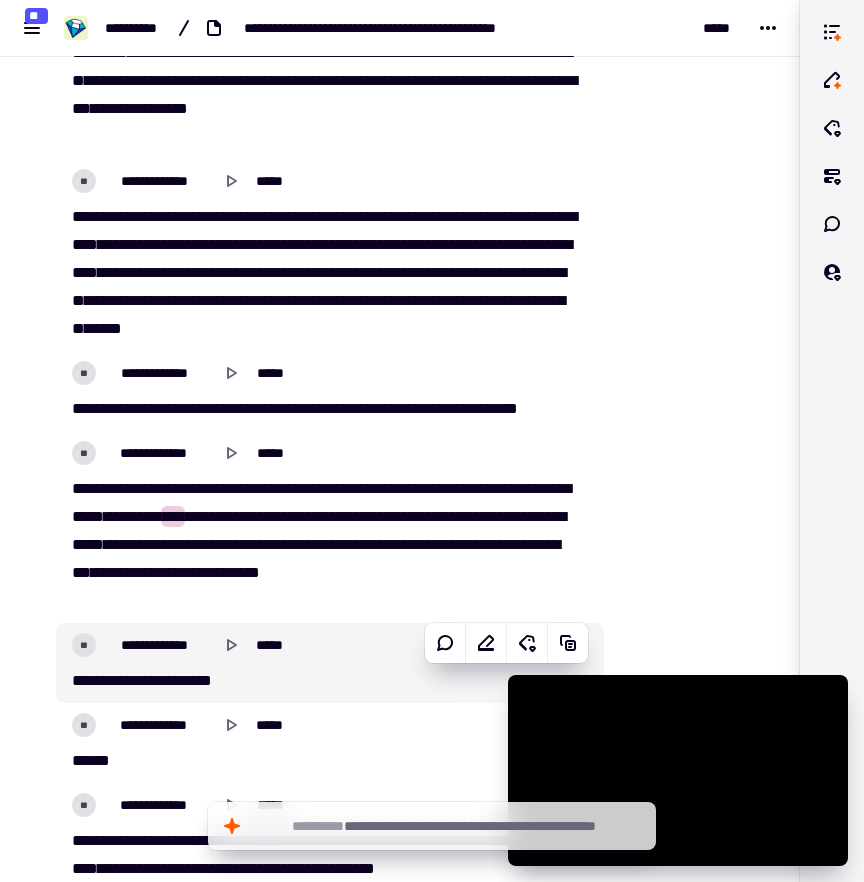 scroll, scrollTop: 11110, scrollLeft: 0, axis: vertical 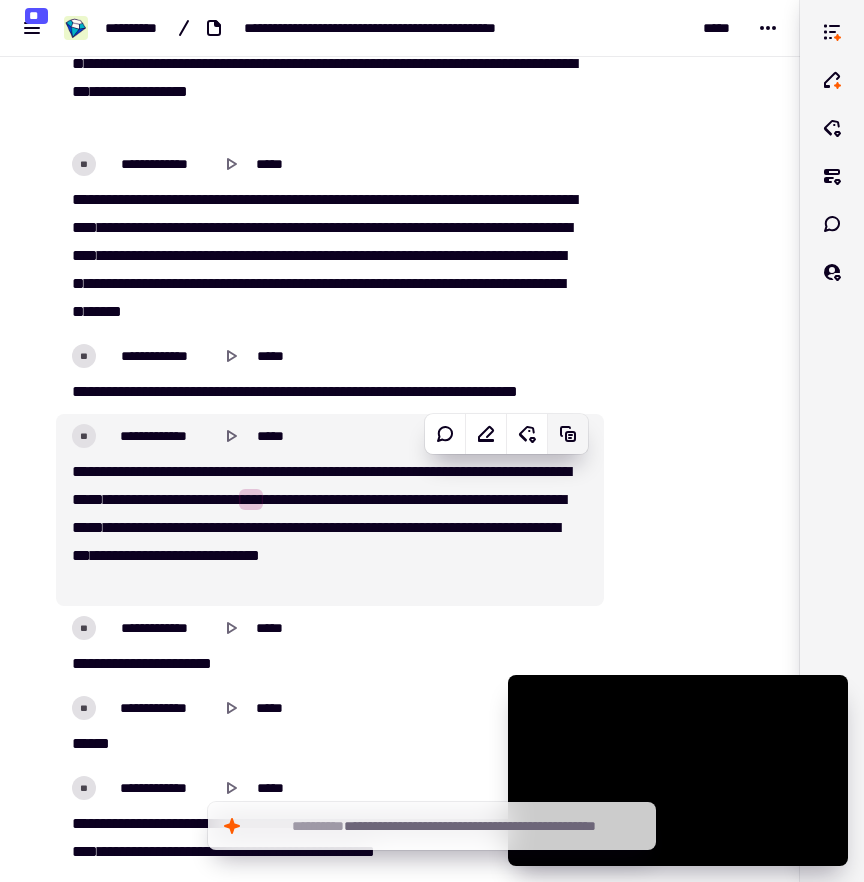 click 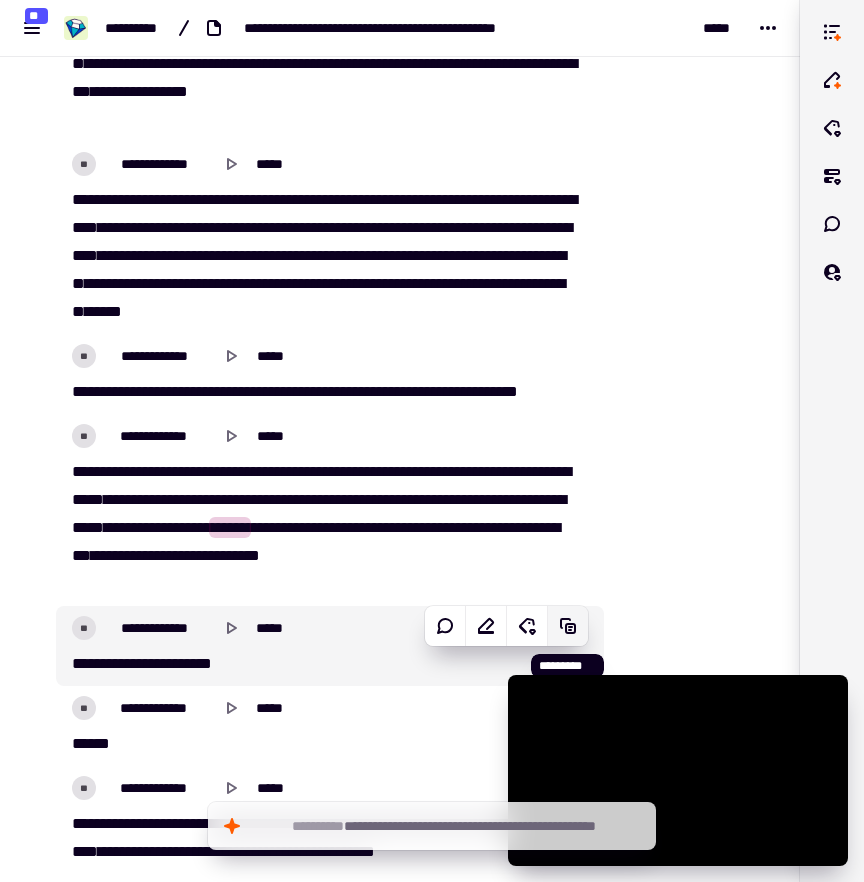 click 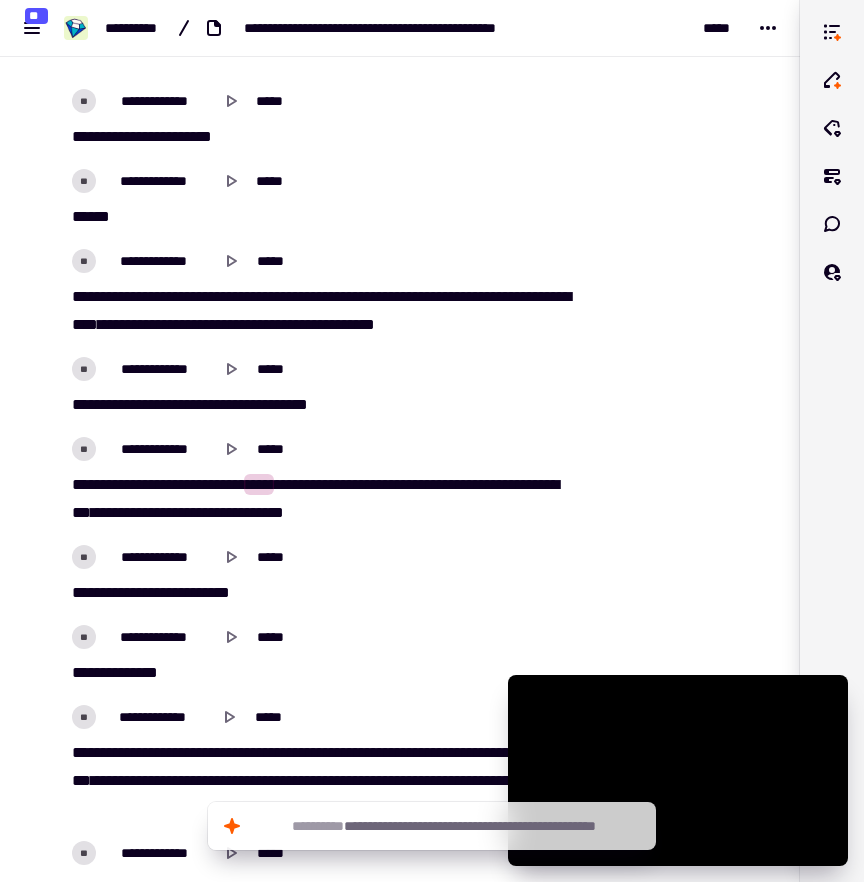 scroll, scrollTop: 11629, scrollLeft: 0, axis: vertical 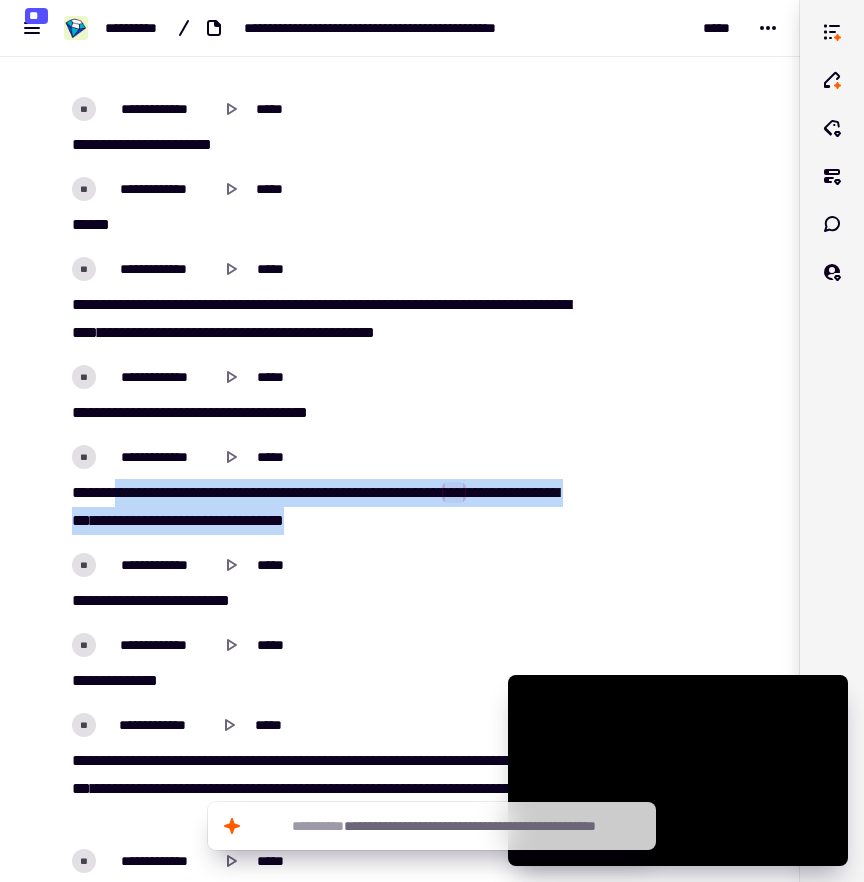 drag, startPoint x: 385, startPoint y: 514, endPoint x: 121, endPoint y: 491, distance: 265 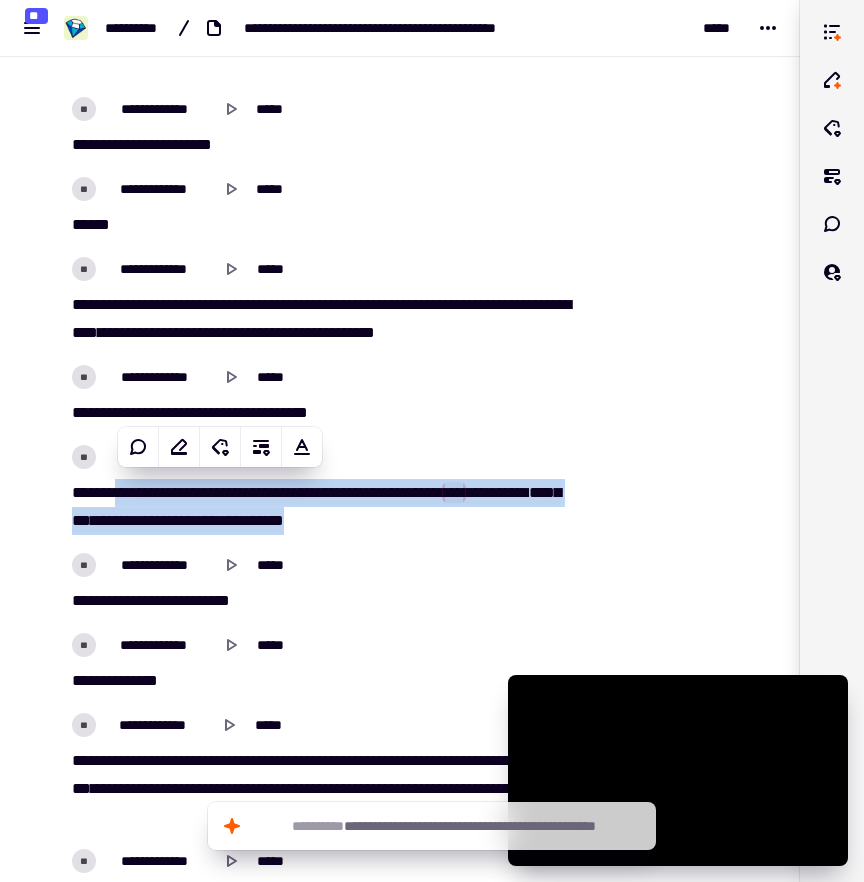 copy on "**   *****   **   **   ******   ****   **   ***   *******   **   ***   *****   ***   ***   *****   ********   ******   *********   ***   ***   *****" 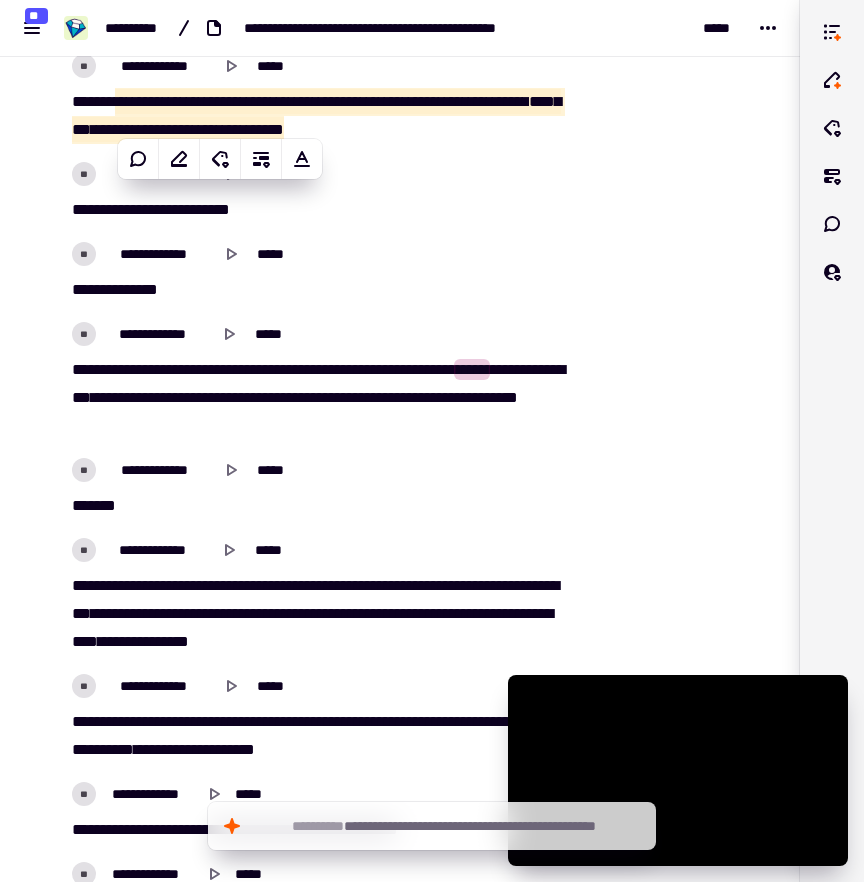 scroll, scrollTop: 12079, scrollLeft: 0, axis: vertical 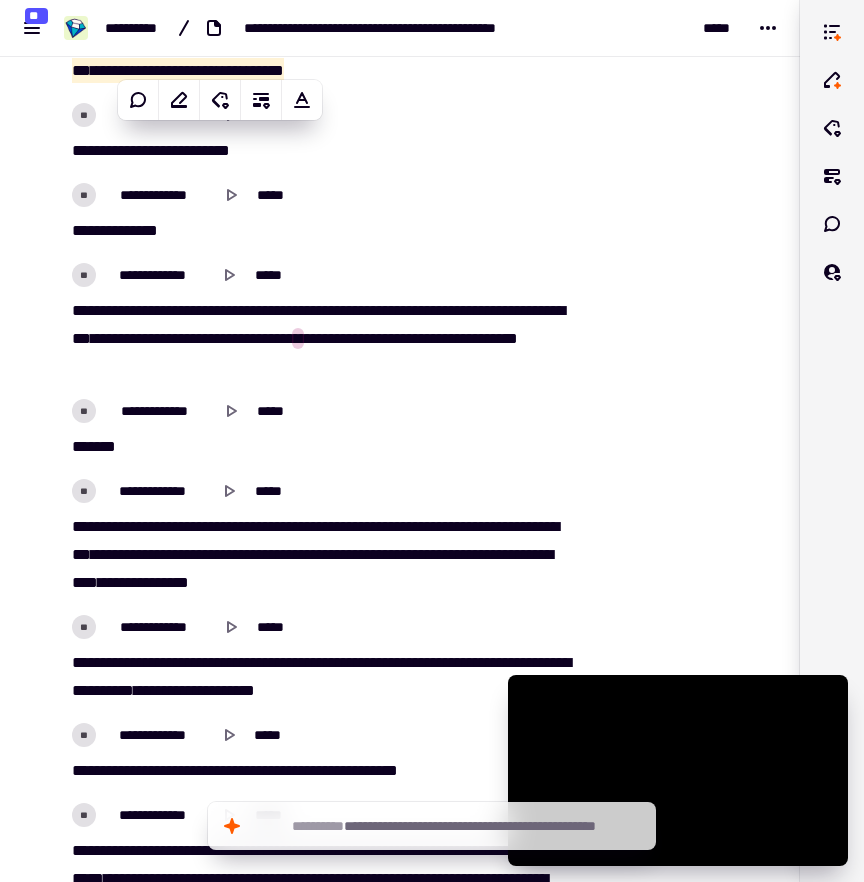click on "**********" at bounding box center (324, 339) 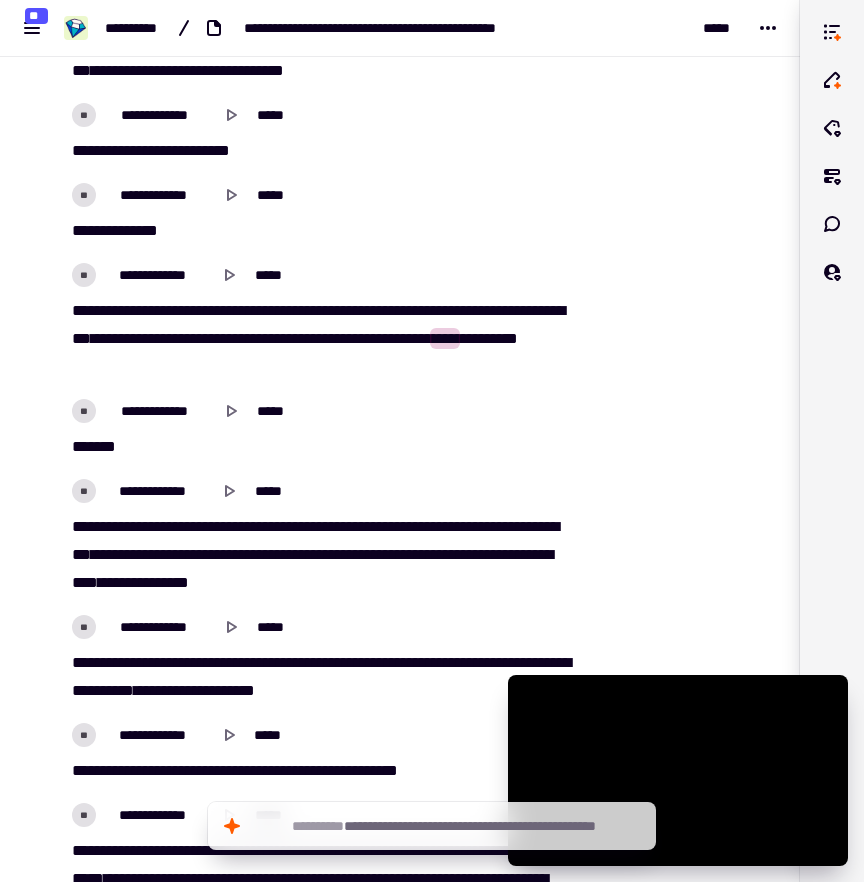 click at bounding box center (688, 3739) 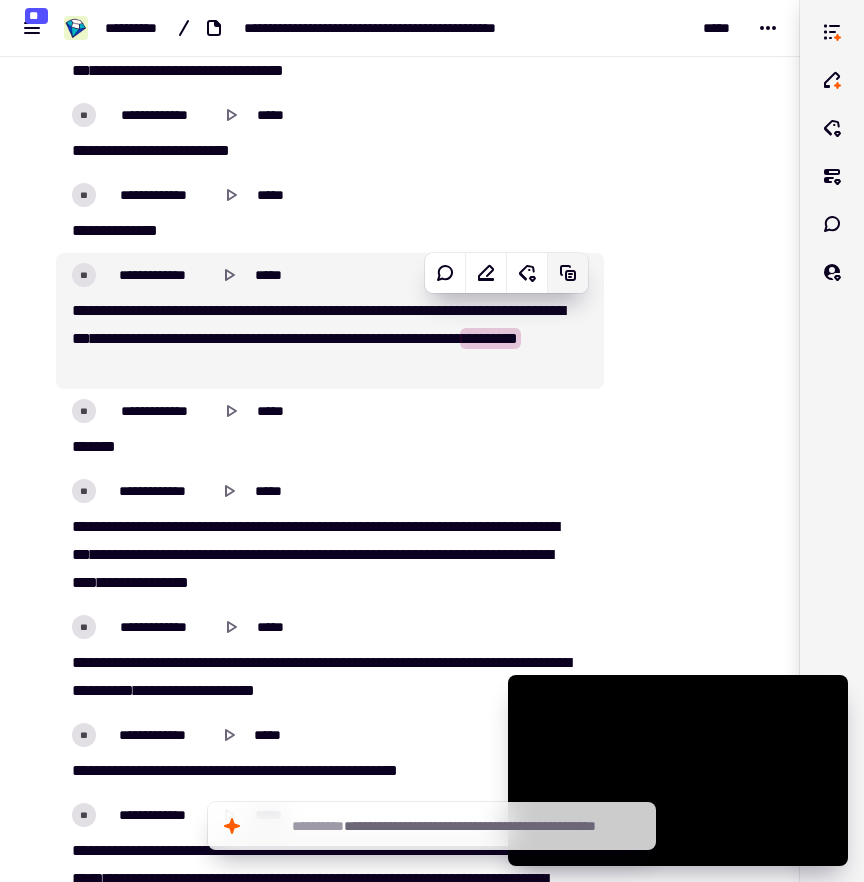 click 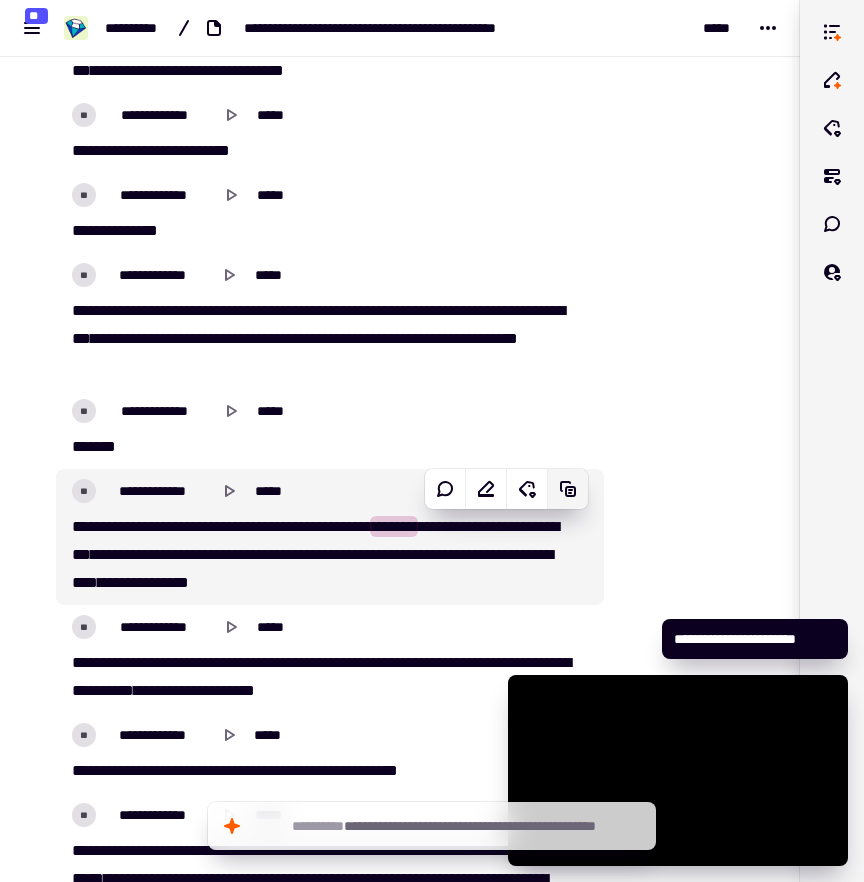 click 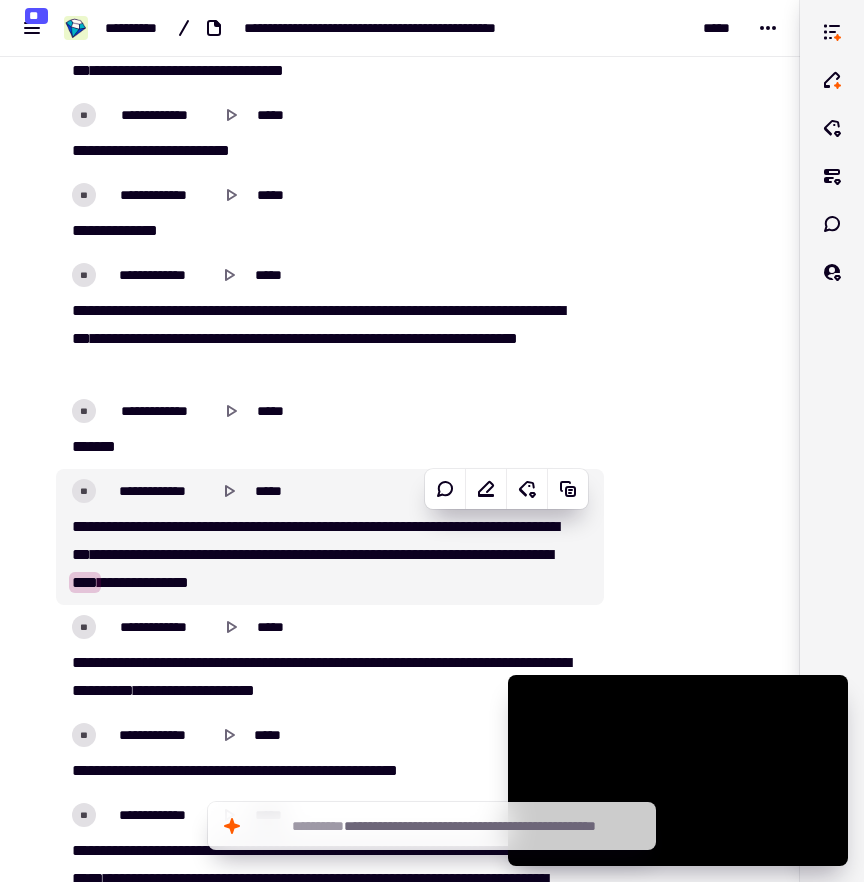 click on "****" at bounding box center (511, 526) 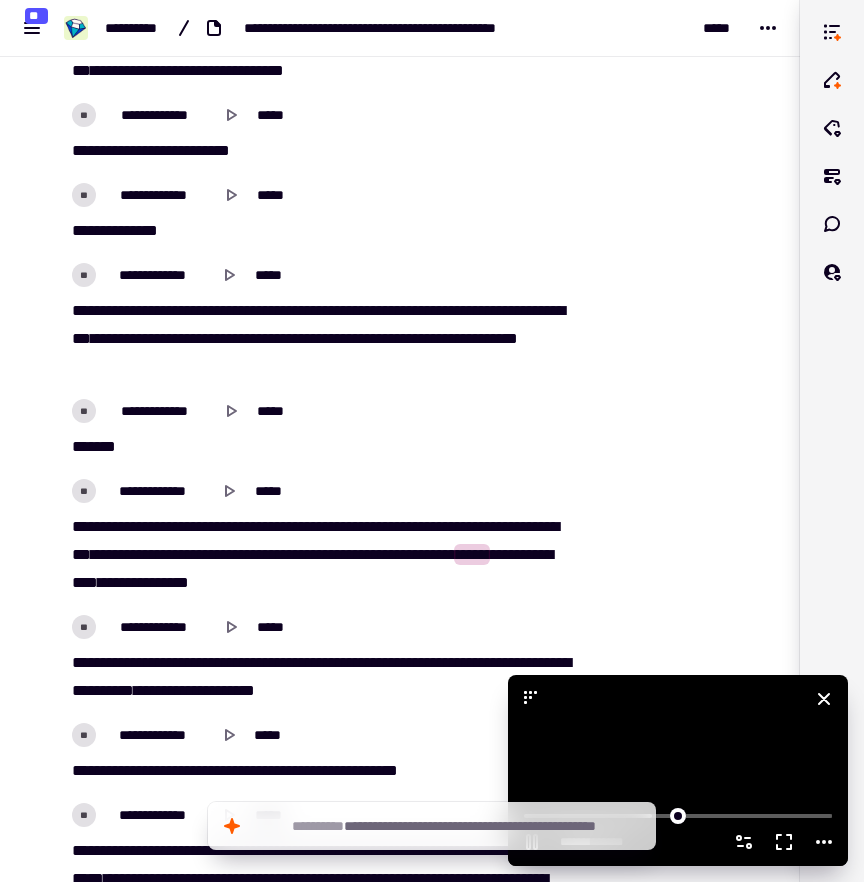 click at bounding box center (678, 770) 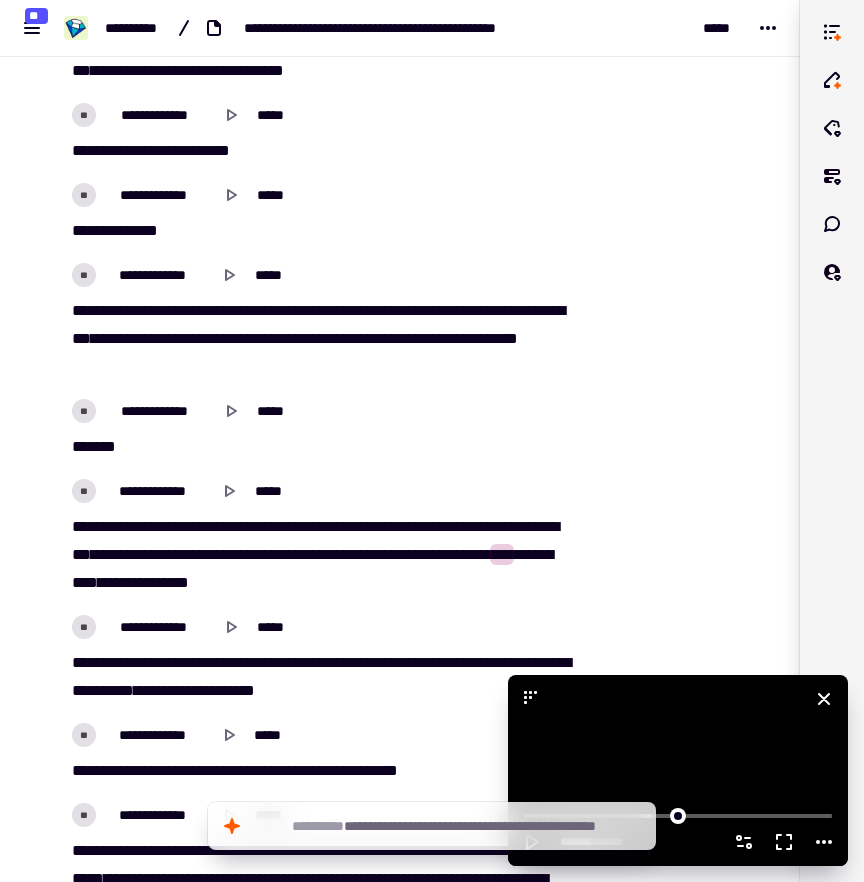 click 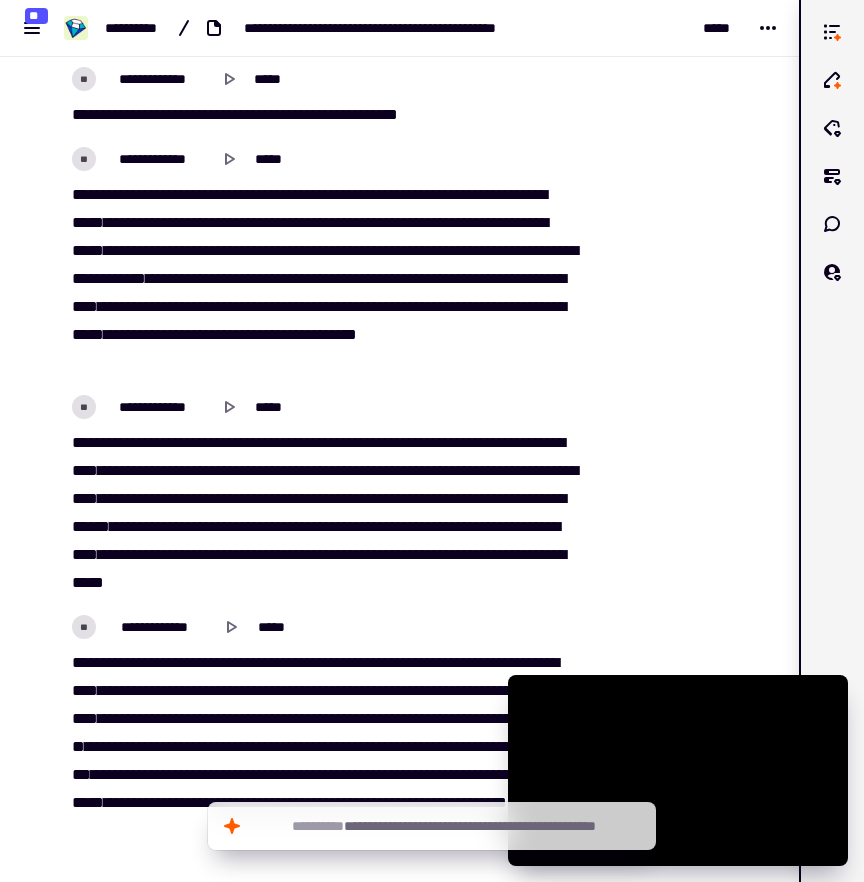 scroll, scrollTop: 12749, scrollLeft: 0, axis: vertical 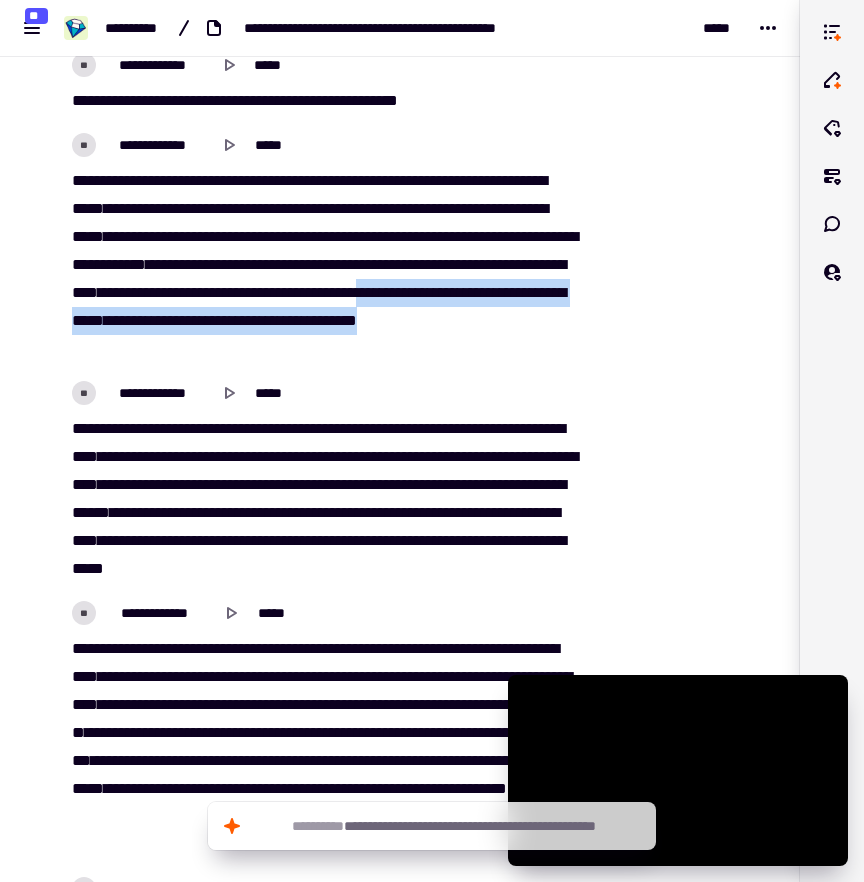 drag, startPoint x: 295, startPoint y: 311, endPoint x: 367, endPoint y: 335, distance: 75.89466 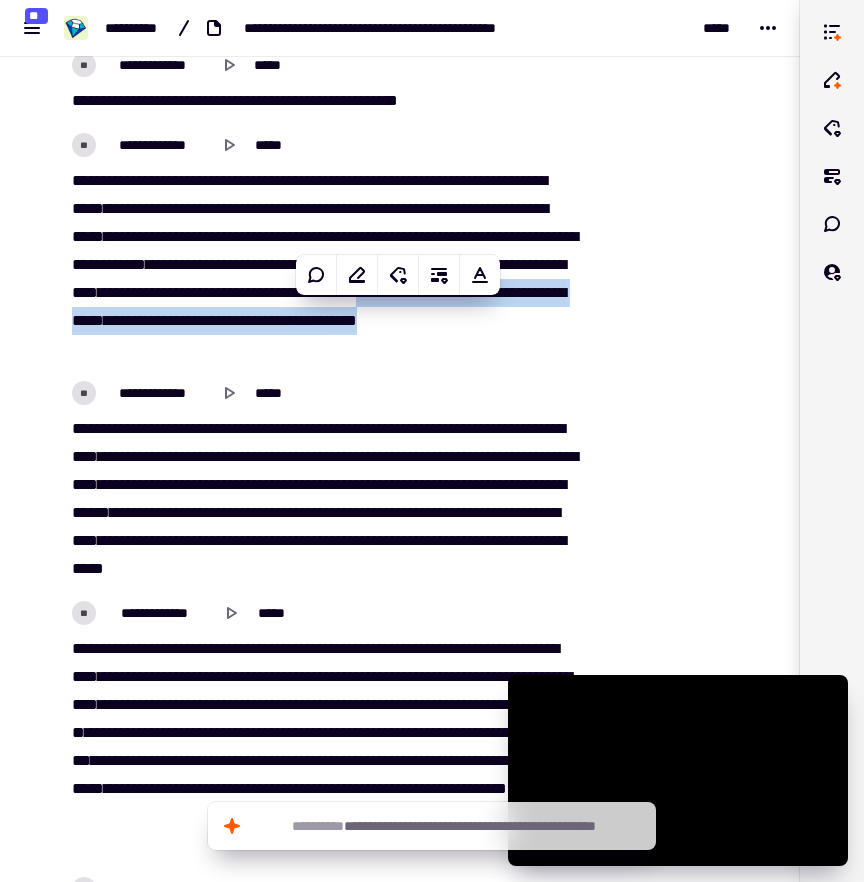 click on "*****   ******   **   *   *****   ********   ******   **   ***   ********   **   ****   ***   **   ***   ******   ****   *   *****   *****   **   ****   ***   **   *****   **   *   *******   *   *********   **   *****   ***   *****   ****   *******   *****   *******   ****   ***   **   *   ********   ******   ****   **   ******   ***   *****   ******   **   *   ******   ***   **   **   *****   *****   *****   ****   **   ******   **   *   *******   *****   ****   *****   ****   **   **   *****   *****   *****   *****   *****   **   ****   **   *********   ****   ***   *****" at bounding box center (324, 499) 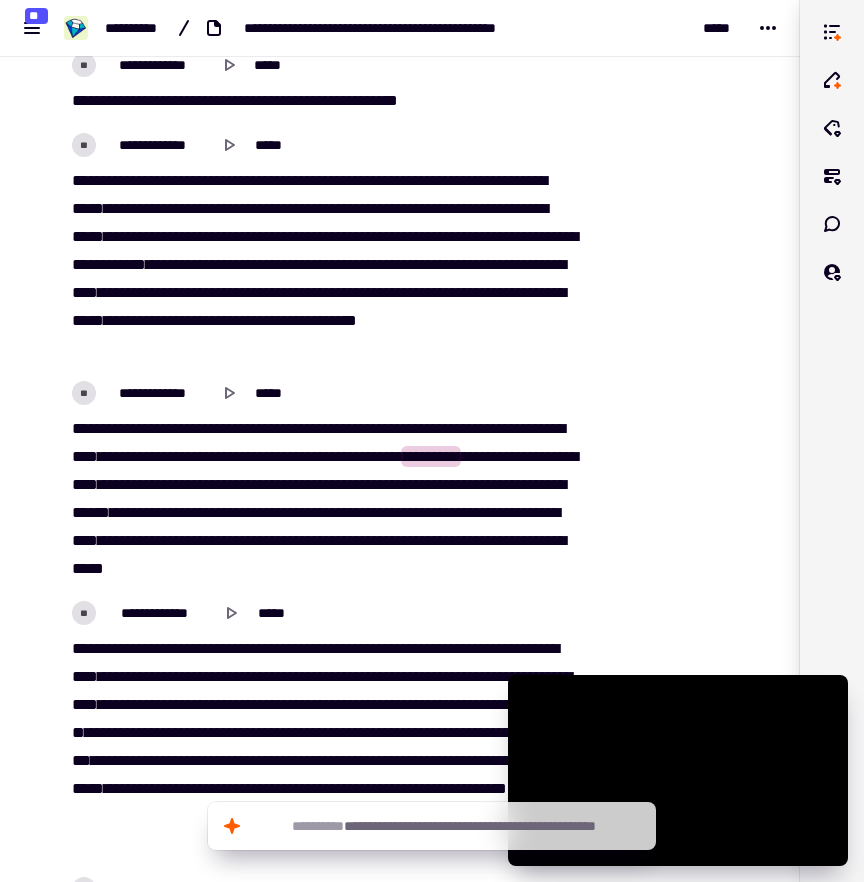 click at bounding box center (688, 3069) 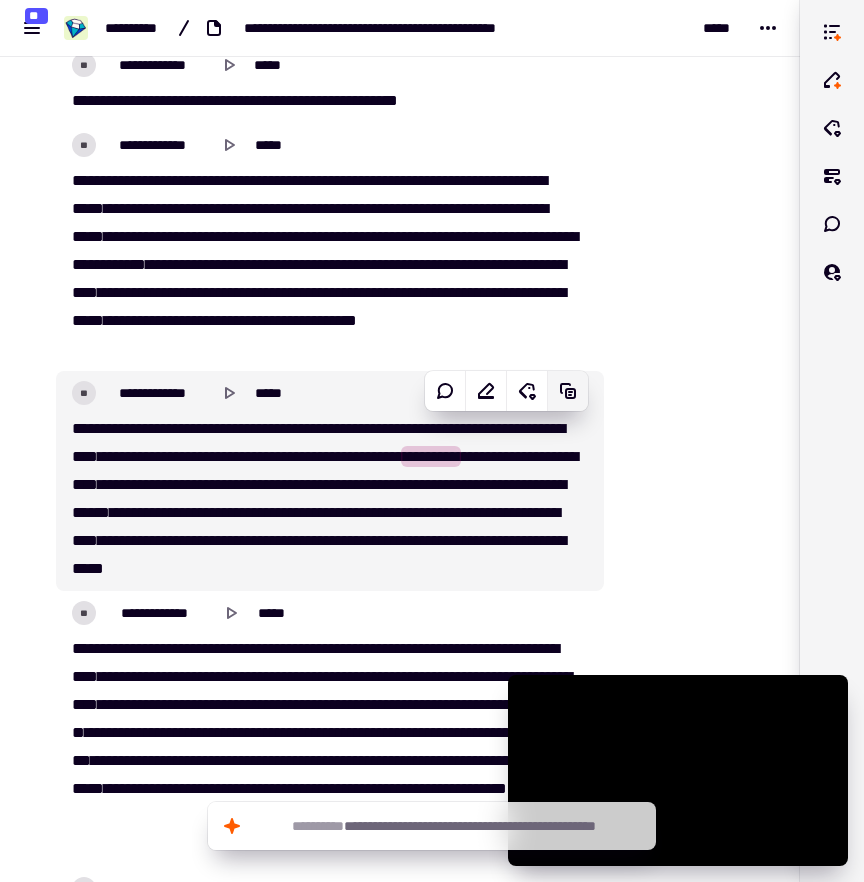click 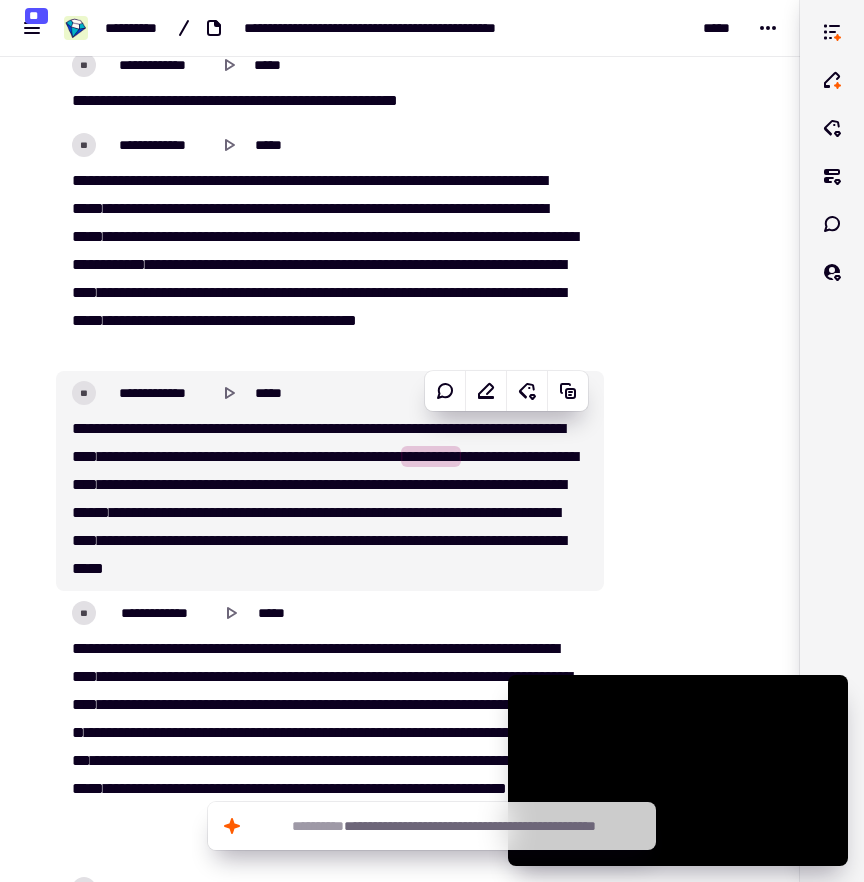 click on "*****   ******   **   *   *****   ********   ******   **   ***   ********   **   ****   ***   **   ***   ******   ****   *   *****   *****   **   ****   ***   **   *****   **   *   *******   *   *********   **   *****   ***   *****   ****   *******   *****   *******   ****   ***   **   *   ********   ******   ****   **   ******   ***   *****   ******   **   *   ******   ***   **   **   *****   *****   *****   ****   **   ******   **   *   *******   *****   ****   *****   ****   **   **   *****   *****   *****   *****   *****   **   ****   **   *********   ****   ***   *****" at bounding box center (324, 499) 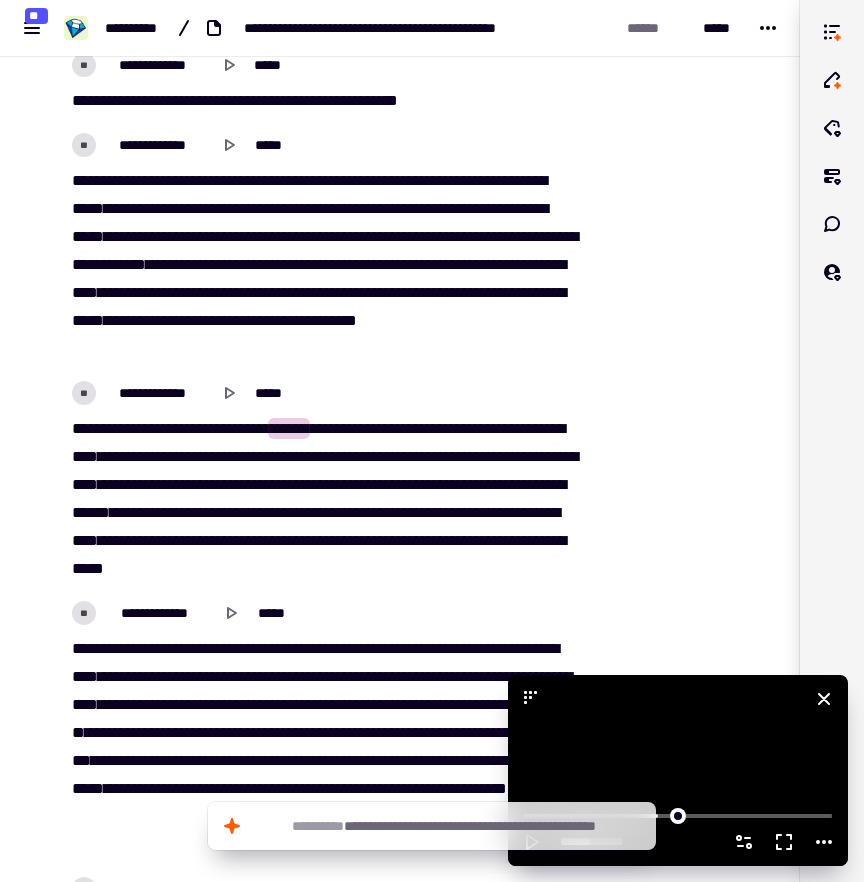 click at bounding box center (678, 770) 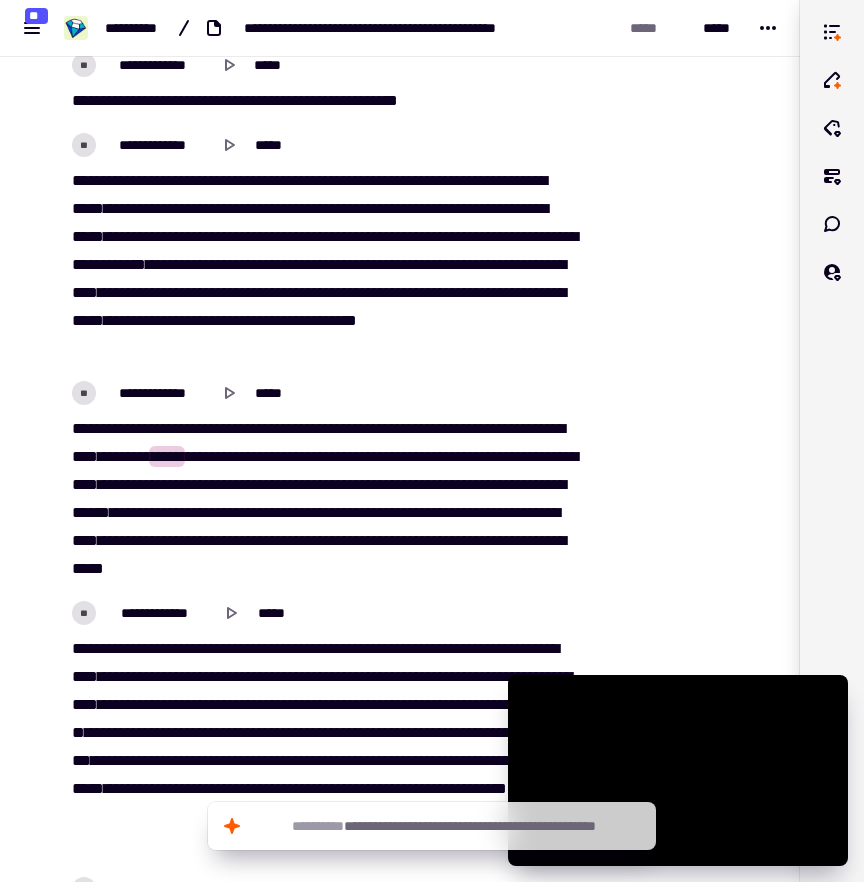 click on "***" at bounding box center [466, 428] 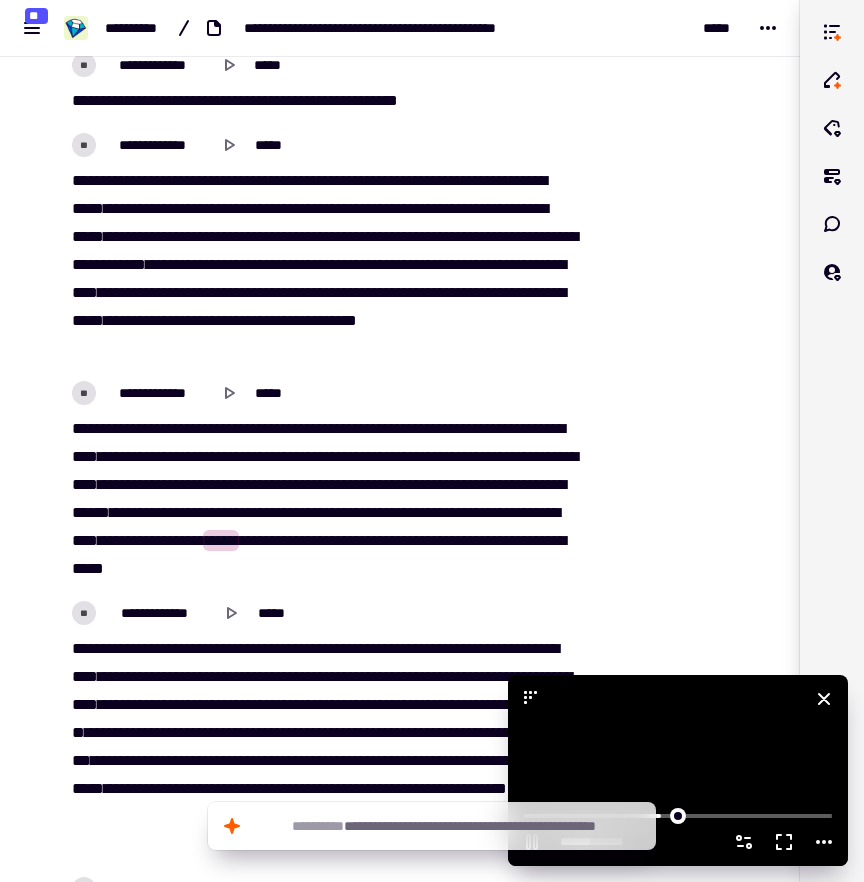 click at bounding box center (678, 770) 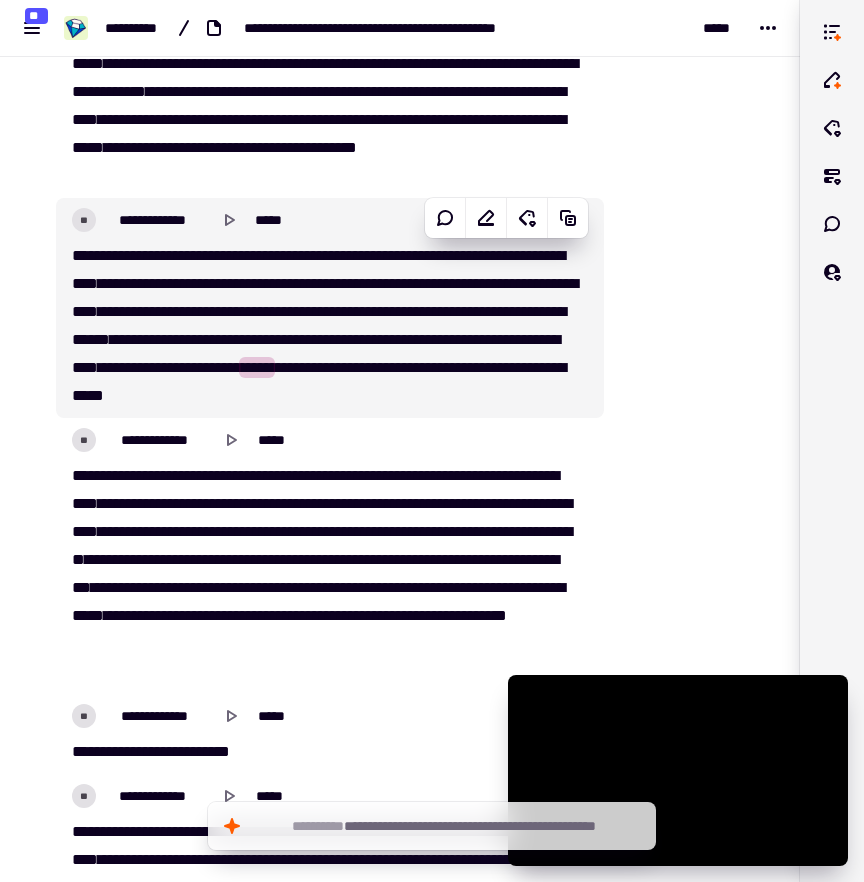 scroll, scrollTop: 12950, scrollLeft: 0, axis: vertical 